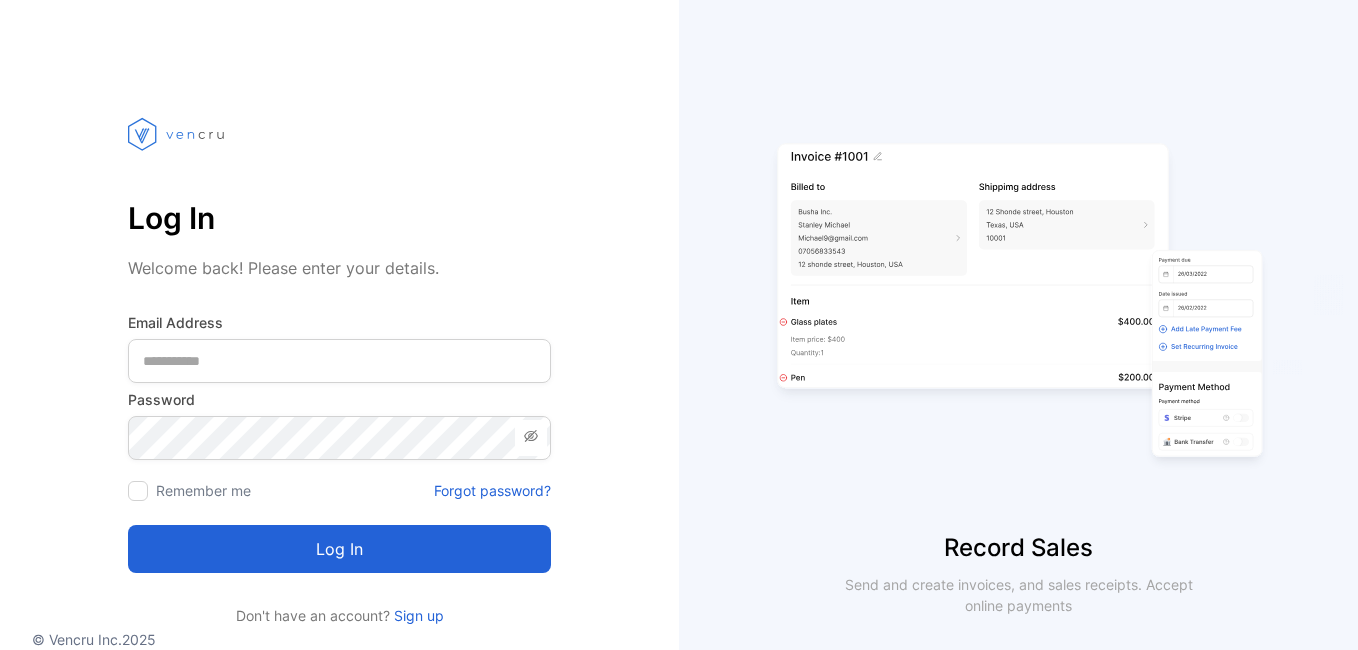 scroll, scrollTop: 0, scrollLeft: 0, axis: both 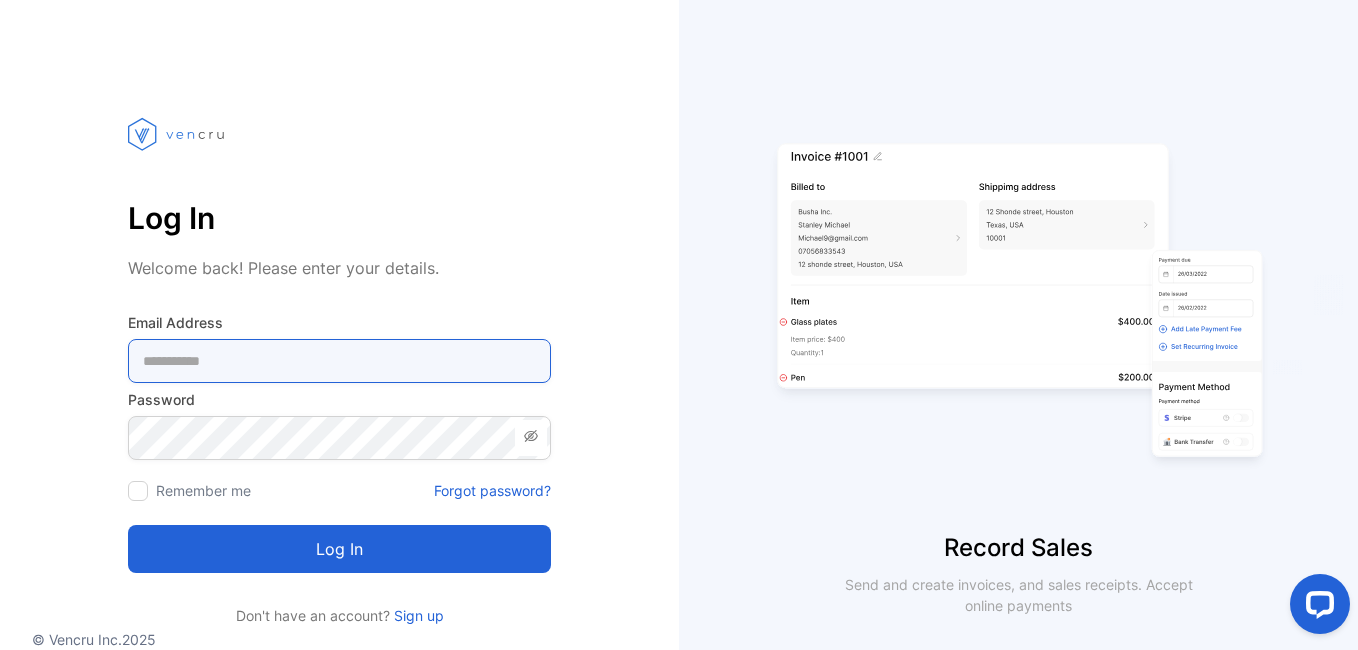 type on "**********" 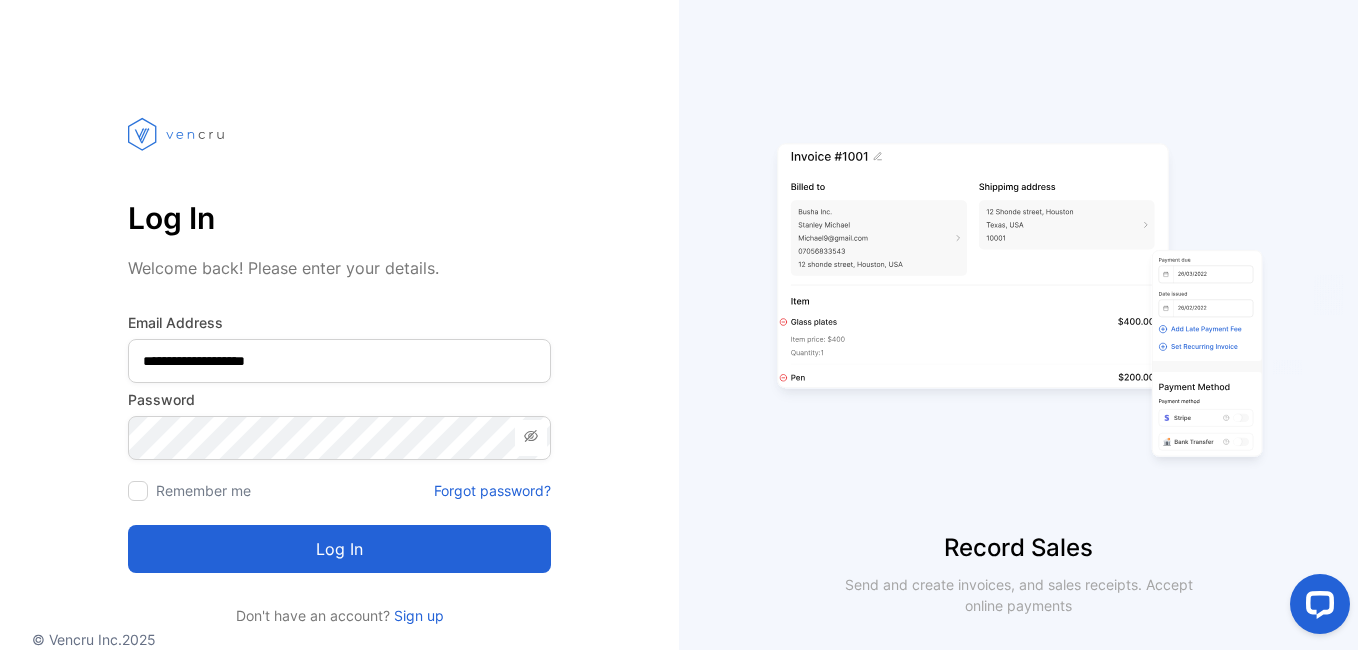 click on "Log in" at bounding box center [339, 549] 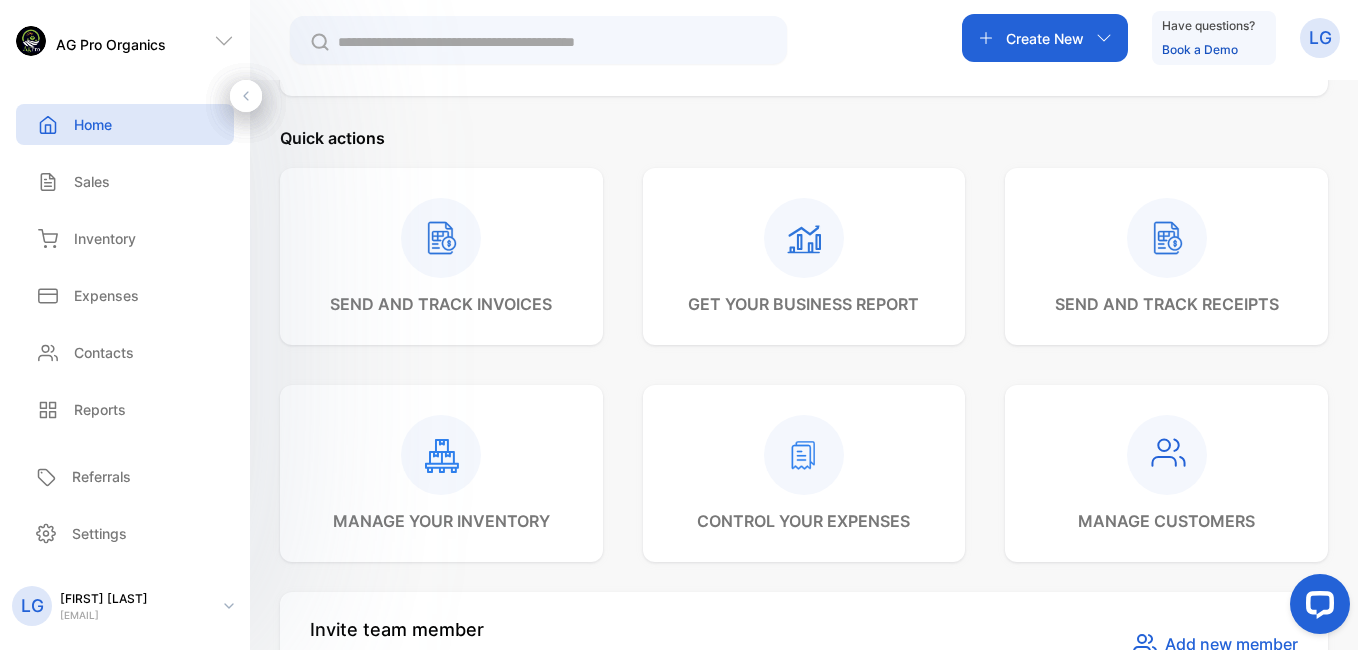 scroll, scrollTop: 483, scrollLeft: 0, axis: vertical 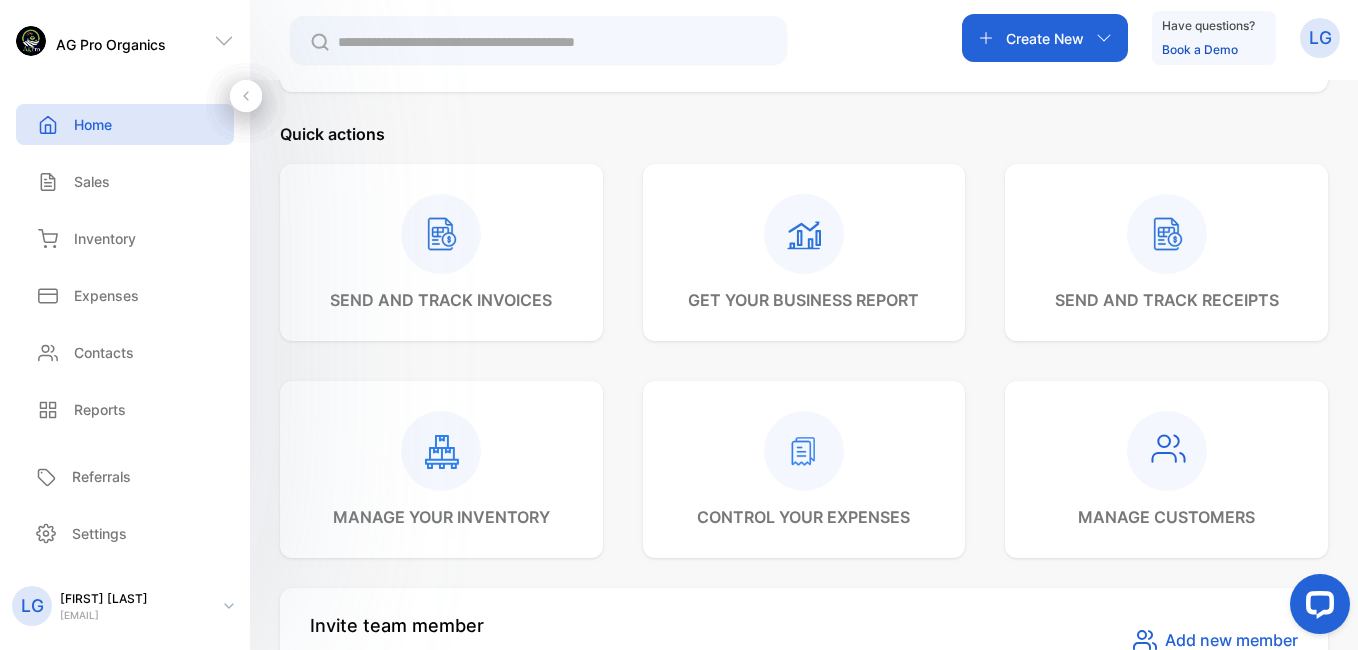 click 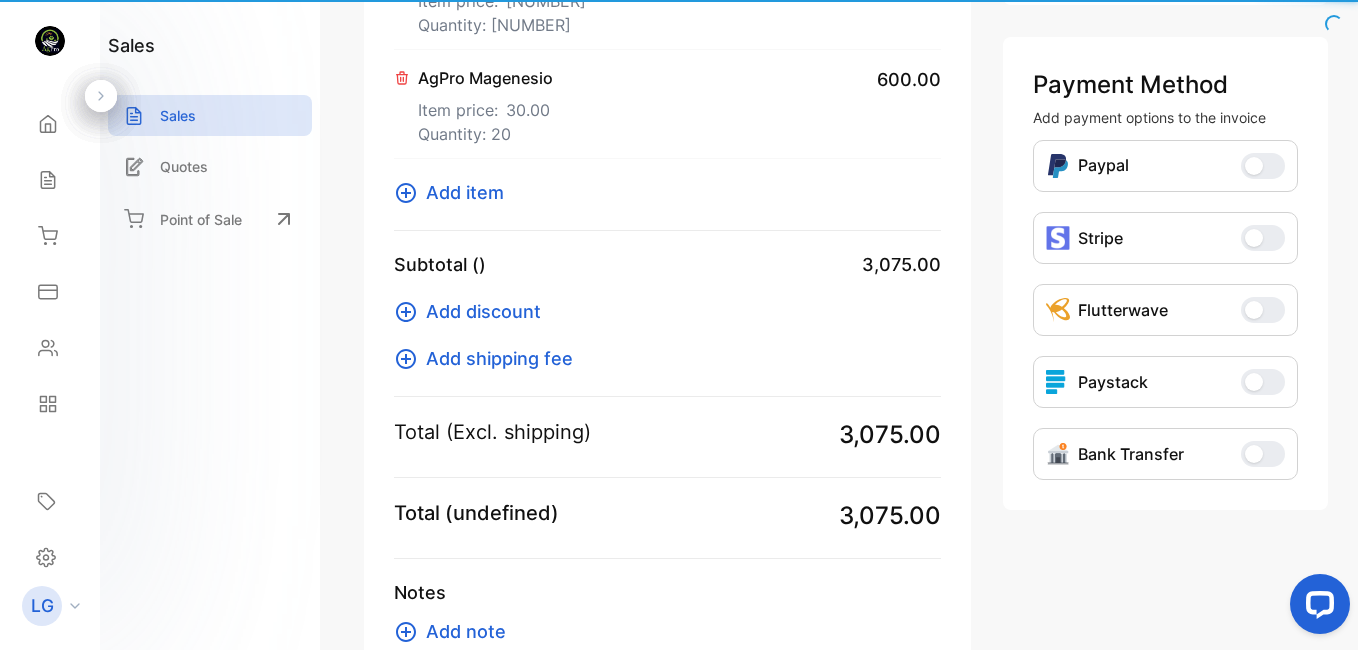 type on "**********" 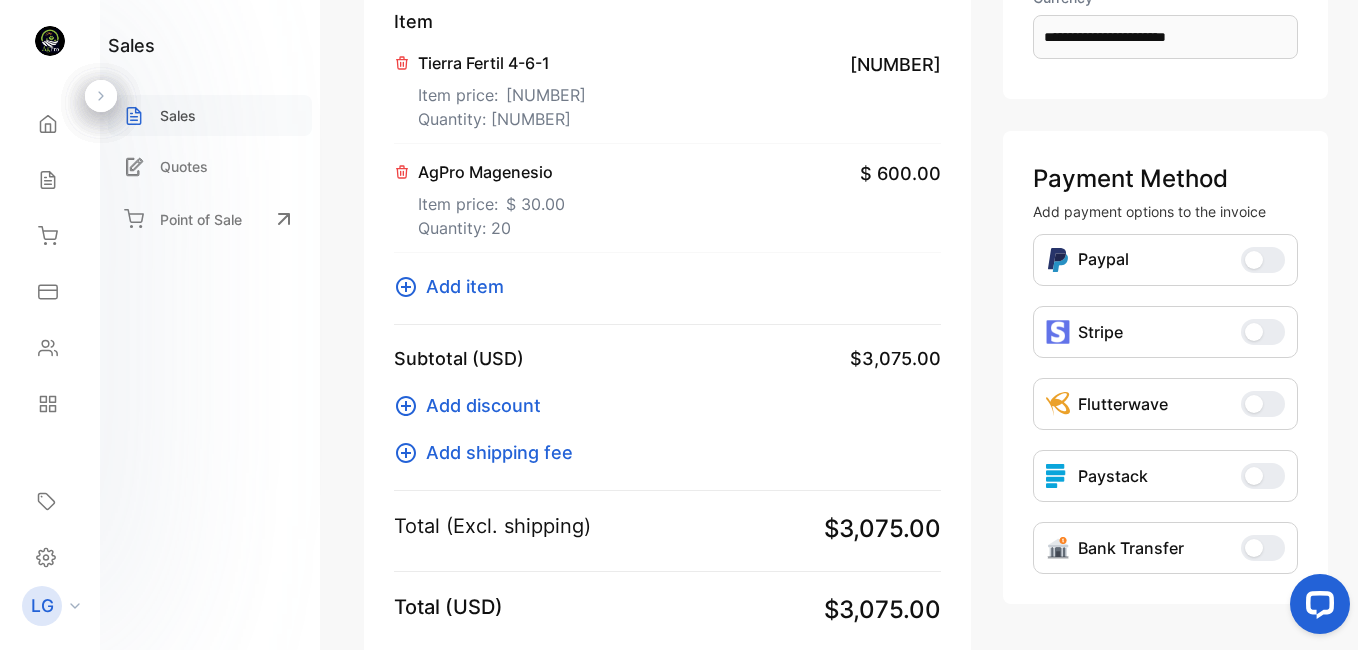 click on "Sales" at bounding box center [210, 115] 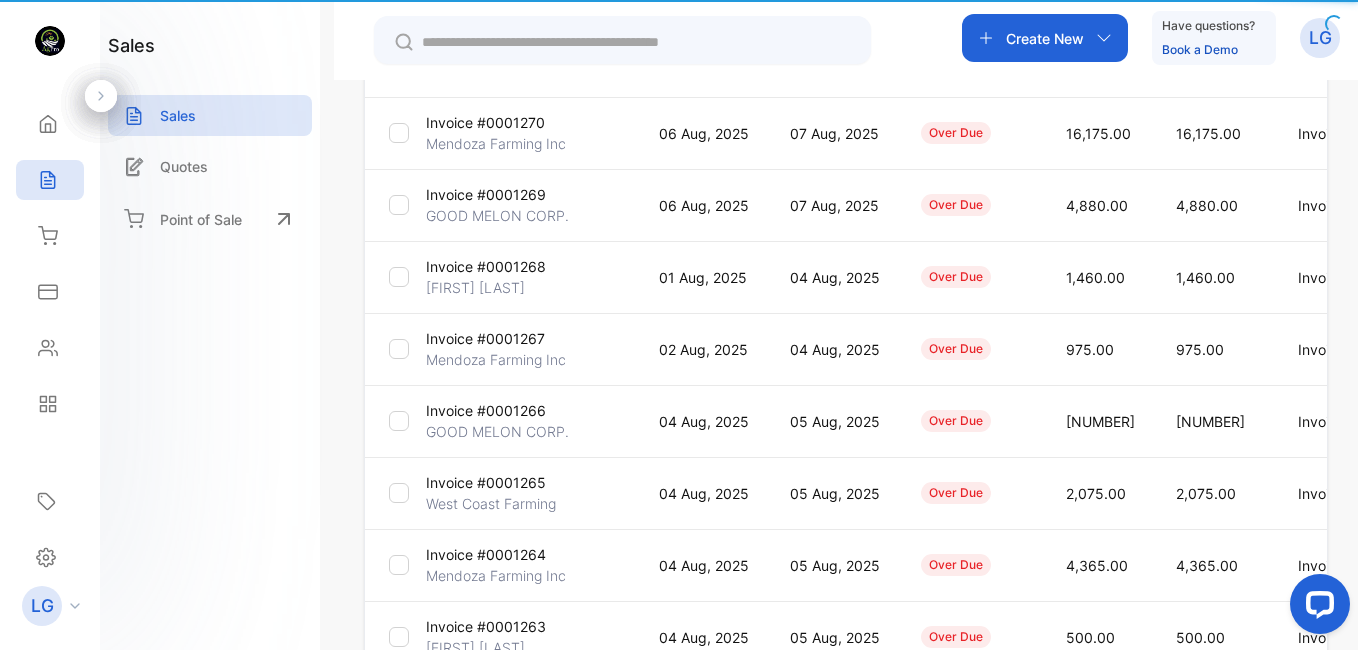 type on "**********" 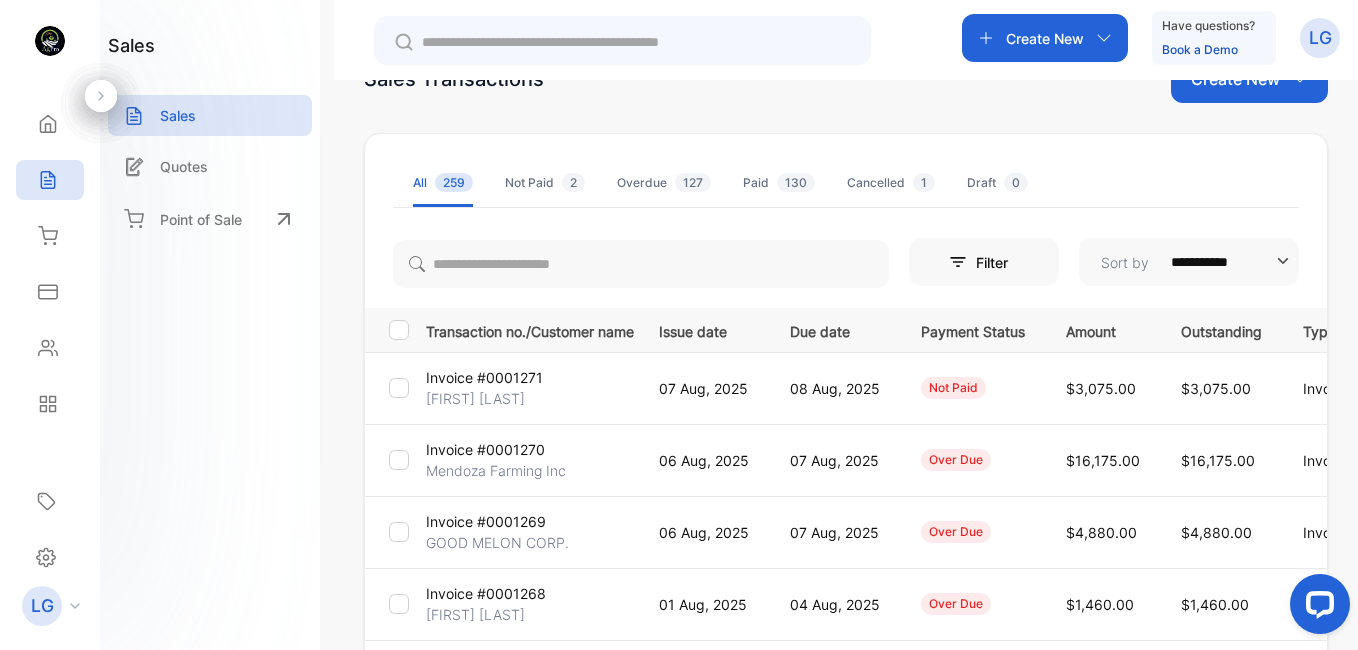 scroll, scrollTop: 36, scrollLeft: 0, axis: vertical 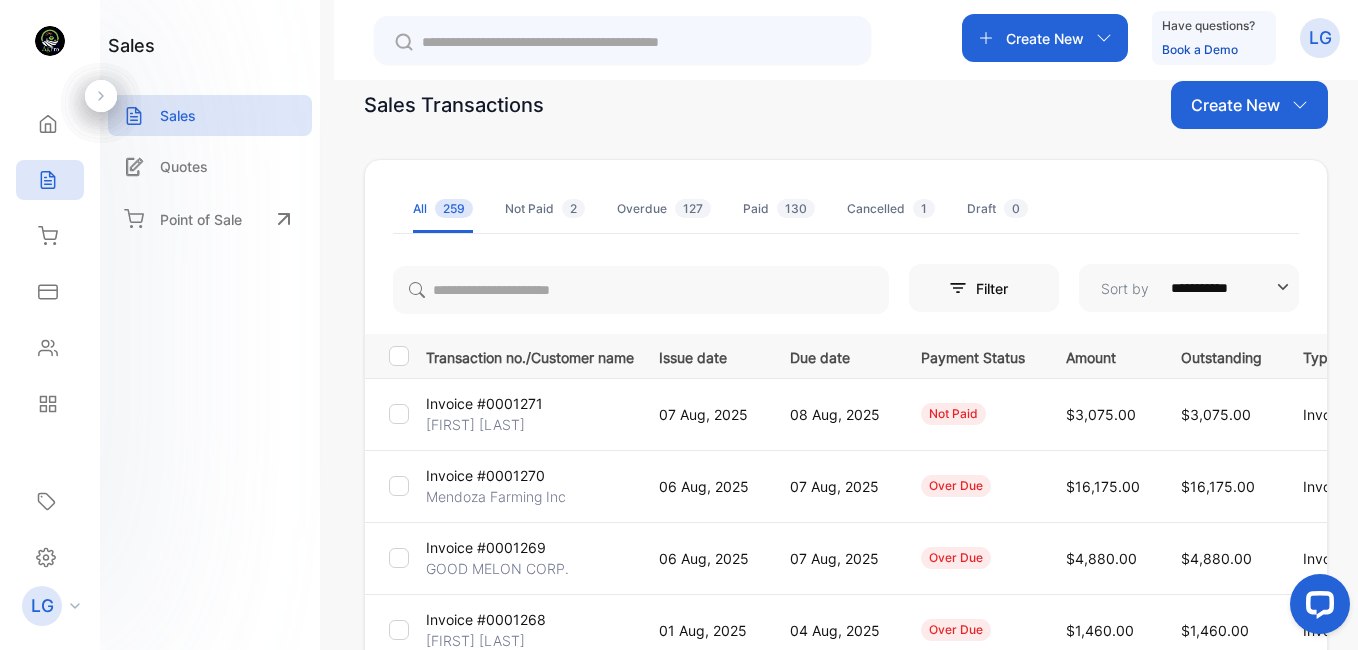 click at bounding box center [636, 42] 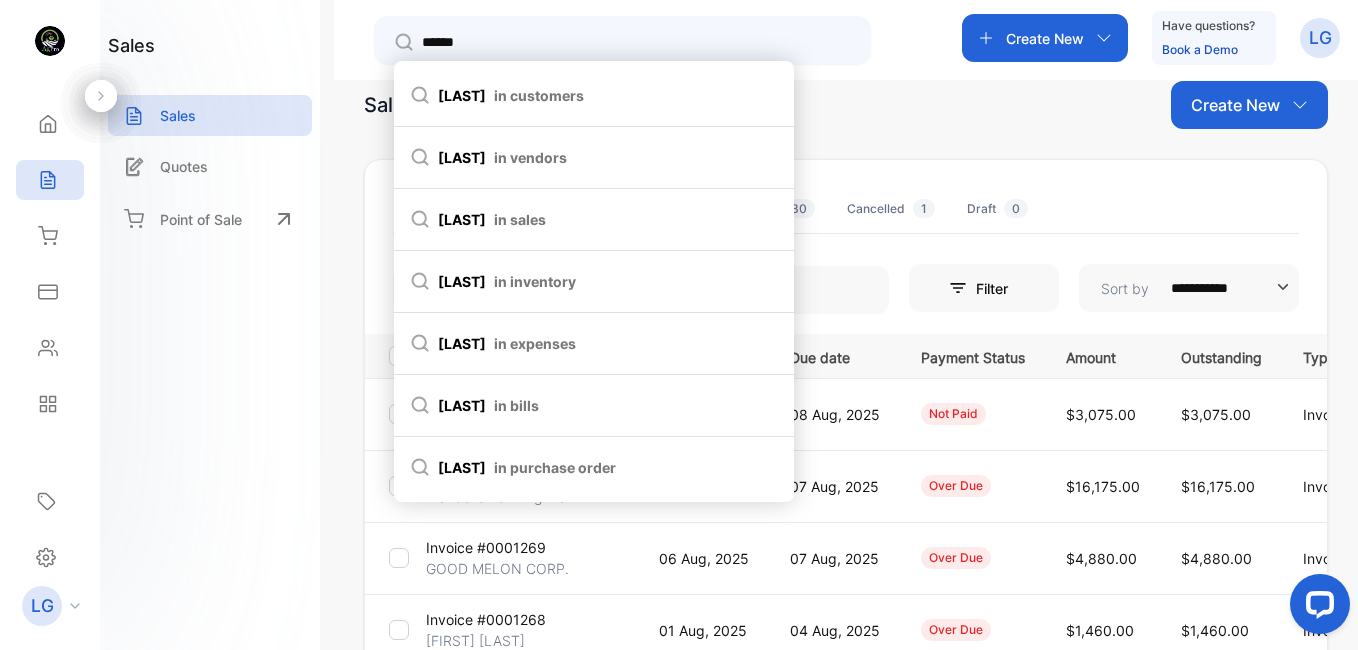 type on "******" 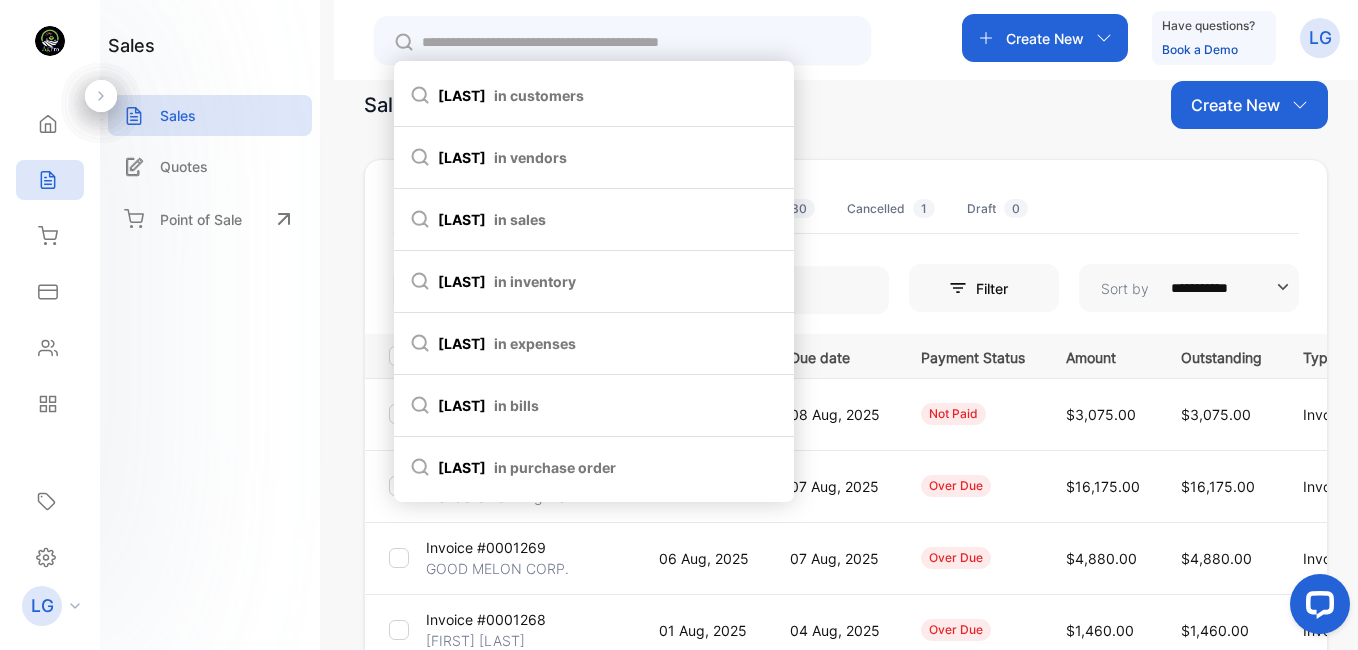 click on "Sales Transactions     Create New" at bounding box center (846, 105) 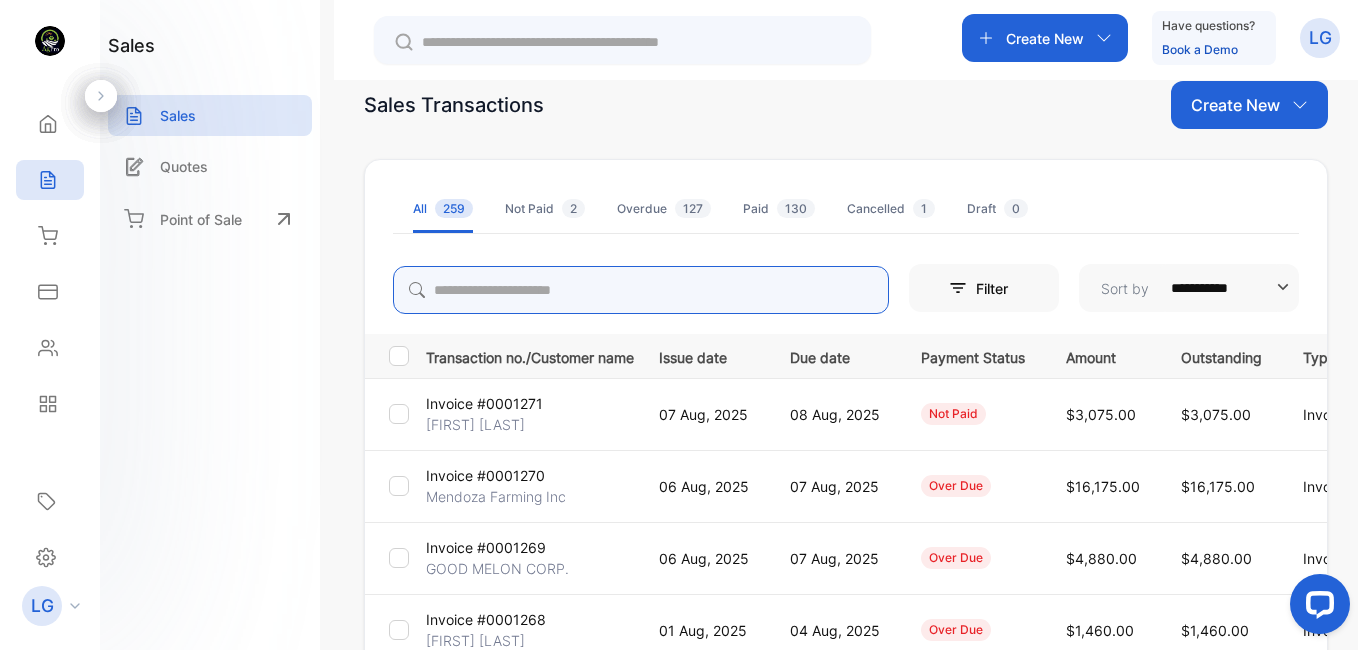 click at bounding box center (641, 290) 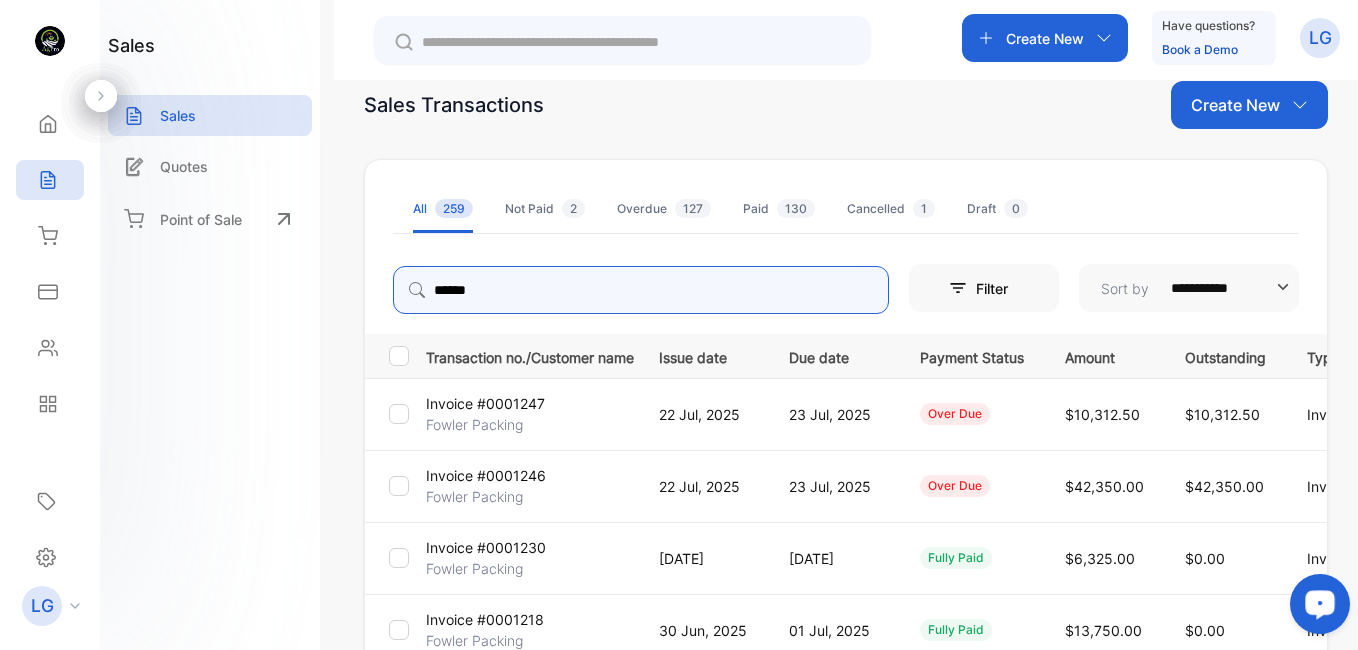 click on "******" at bounding box center [641, 290] 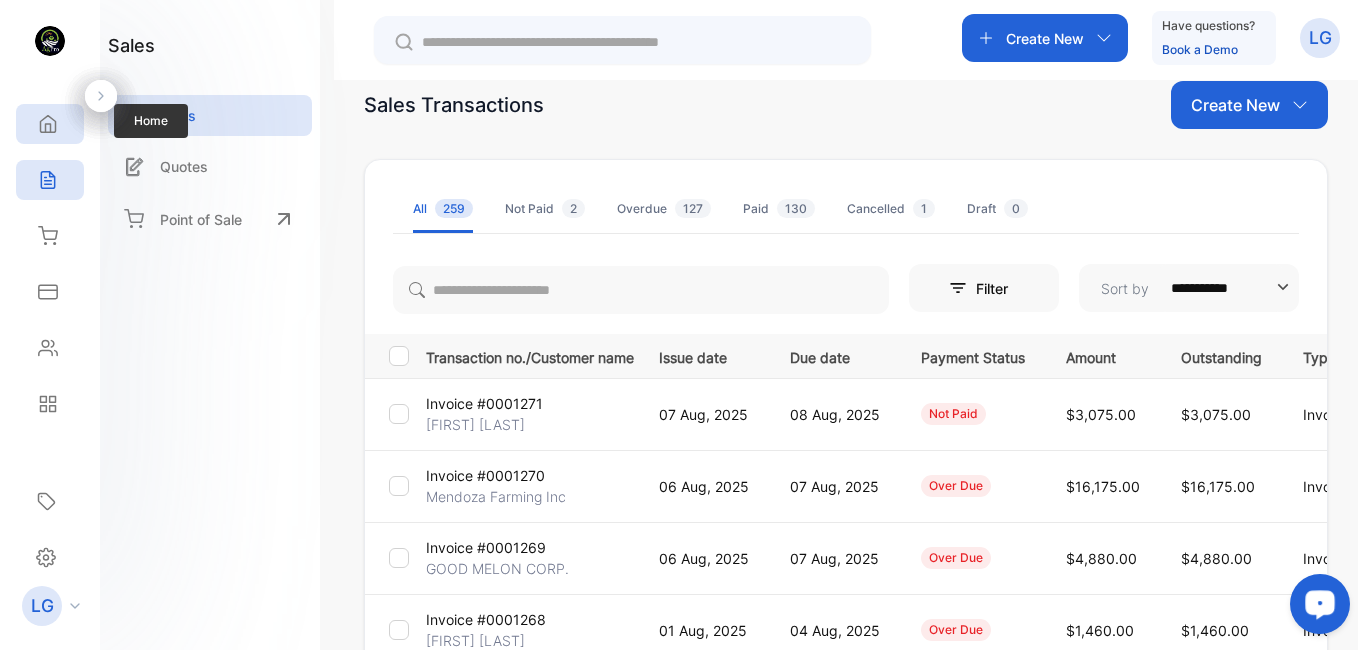 click 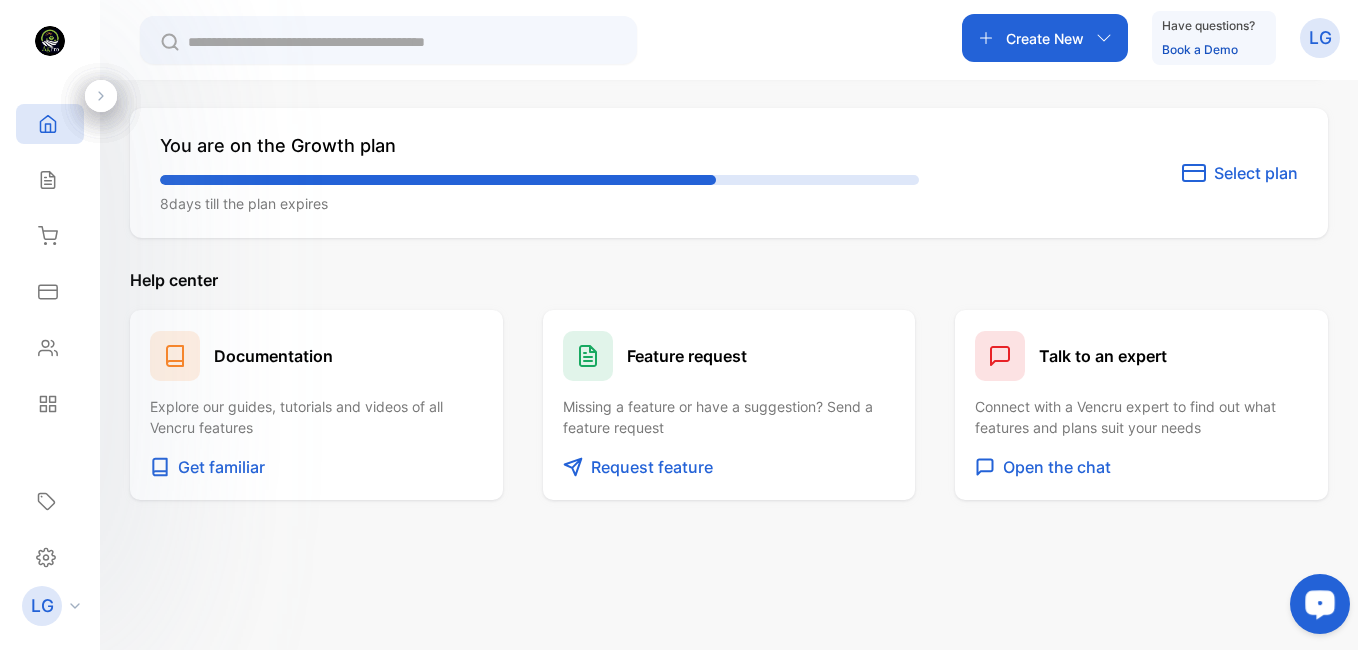 scroll, scrollTop: 1099, scrollLeft: 0, axis: vertical 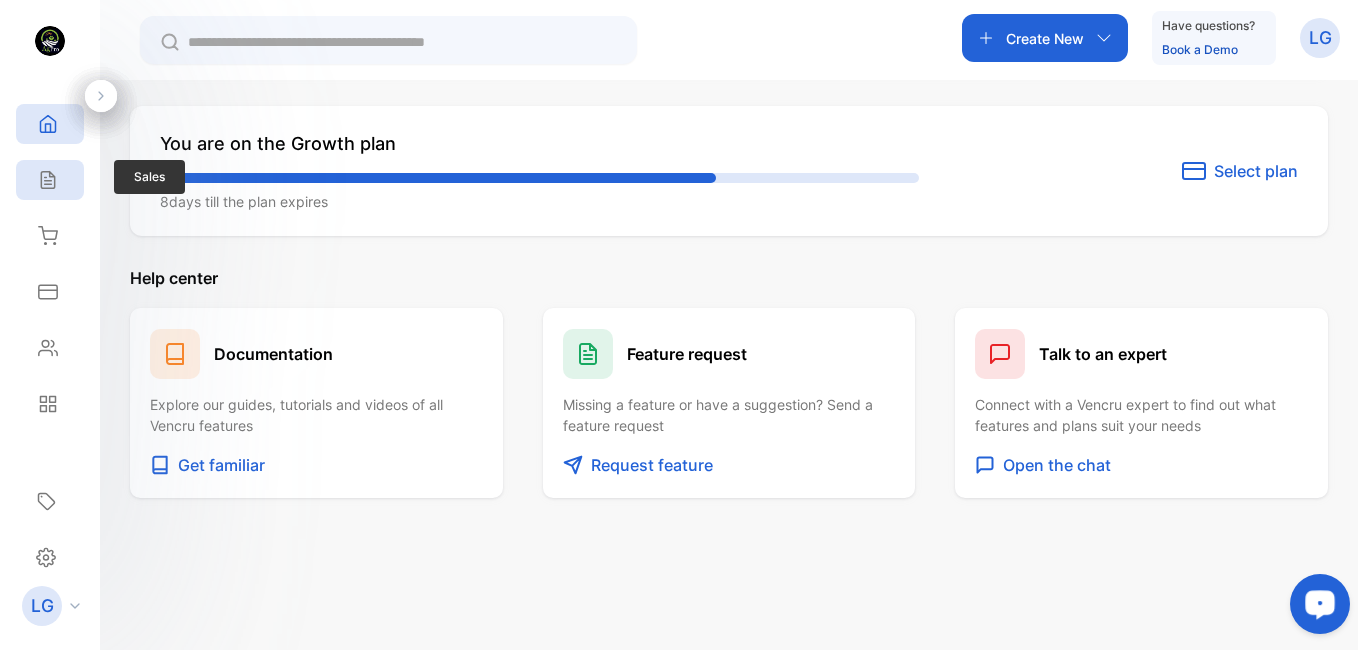 click on "Sales" at bounding box center (45, 180) 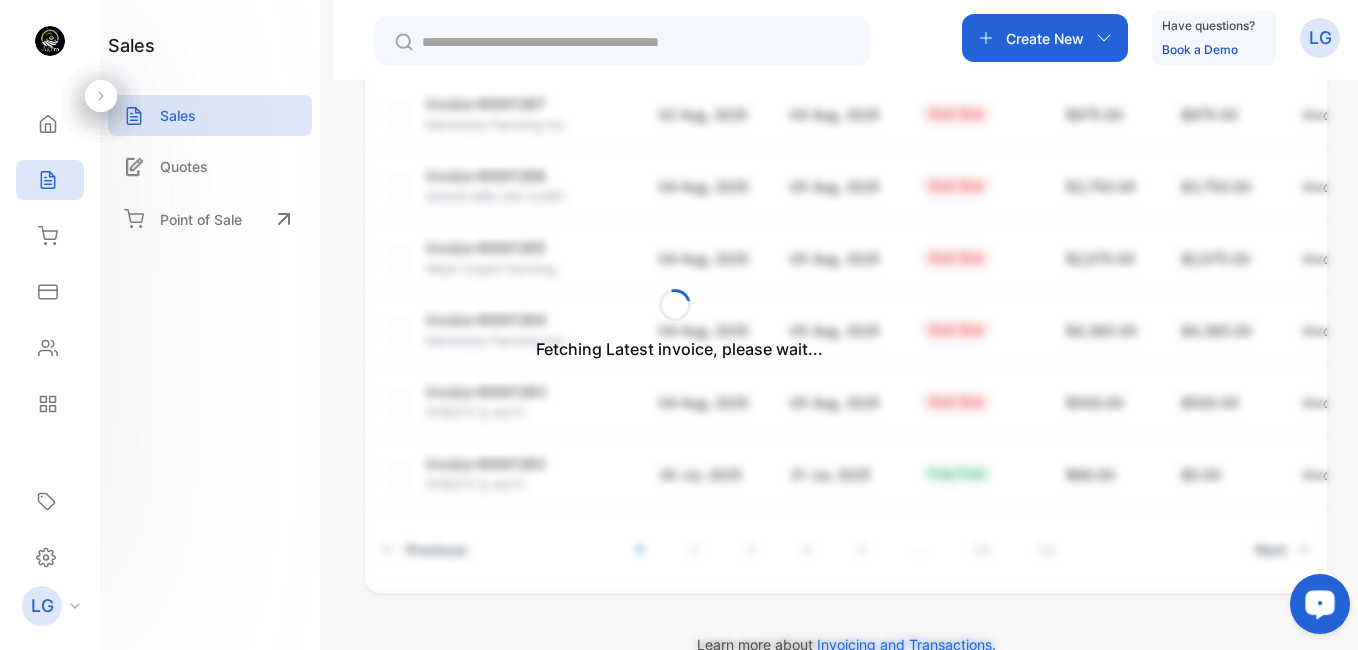 scroll, scrollTop: 661, scrollLeft: 0, axis: vertical 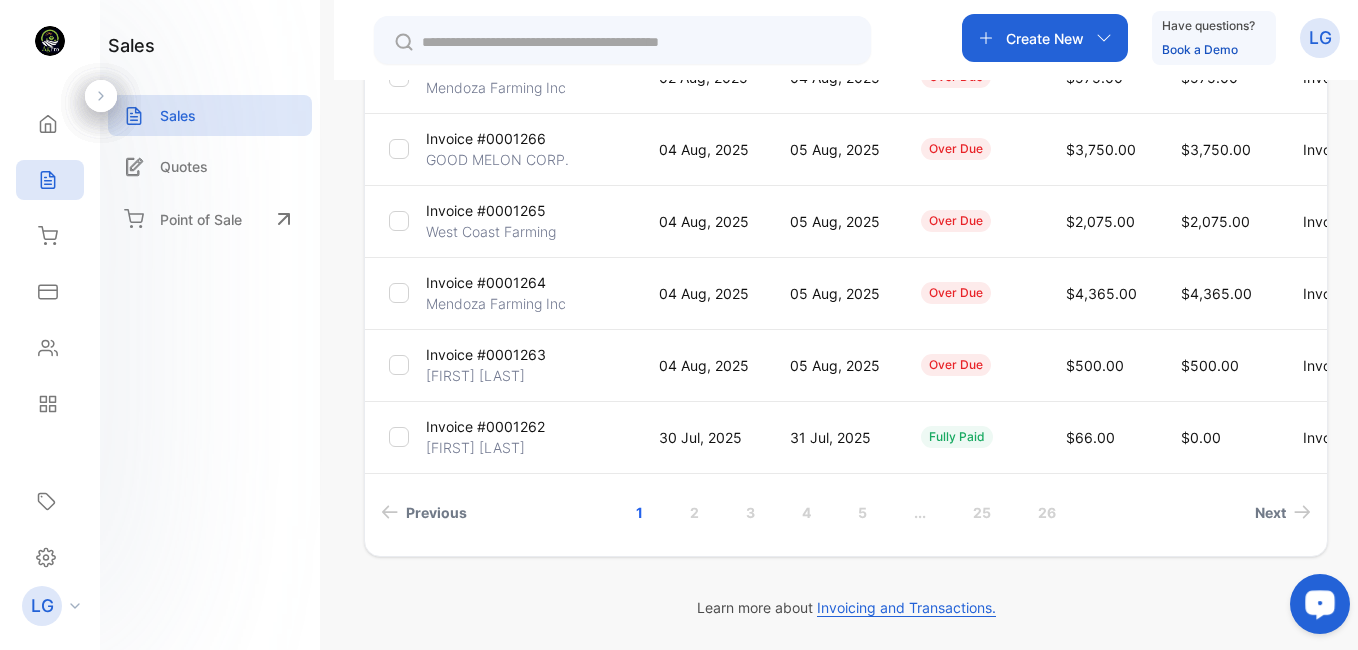 click on "Invoice #0001263" at bounding box center (486, 354) 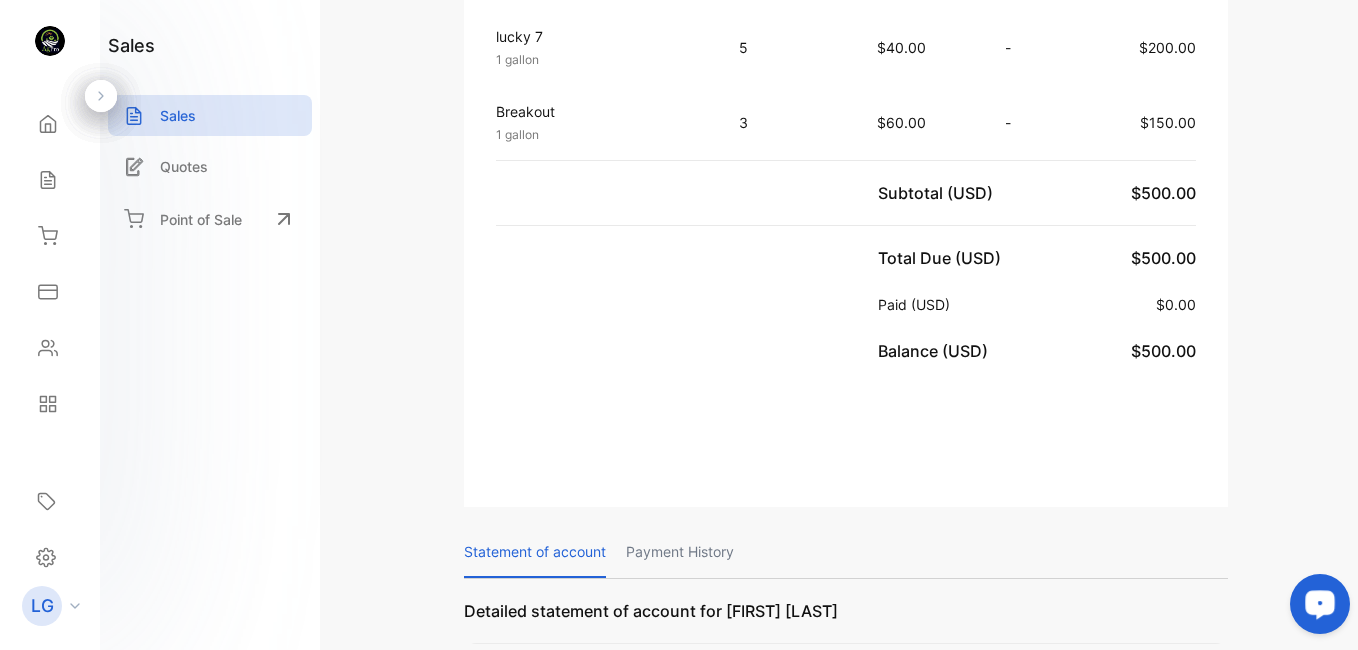 scroll, scrollTop: 703, scrollLeft: 0, axis: vertical 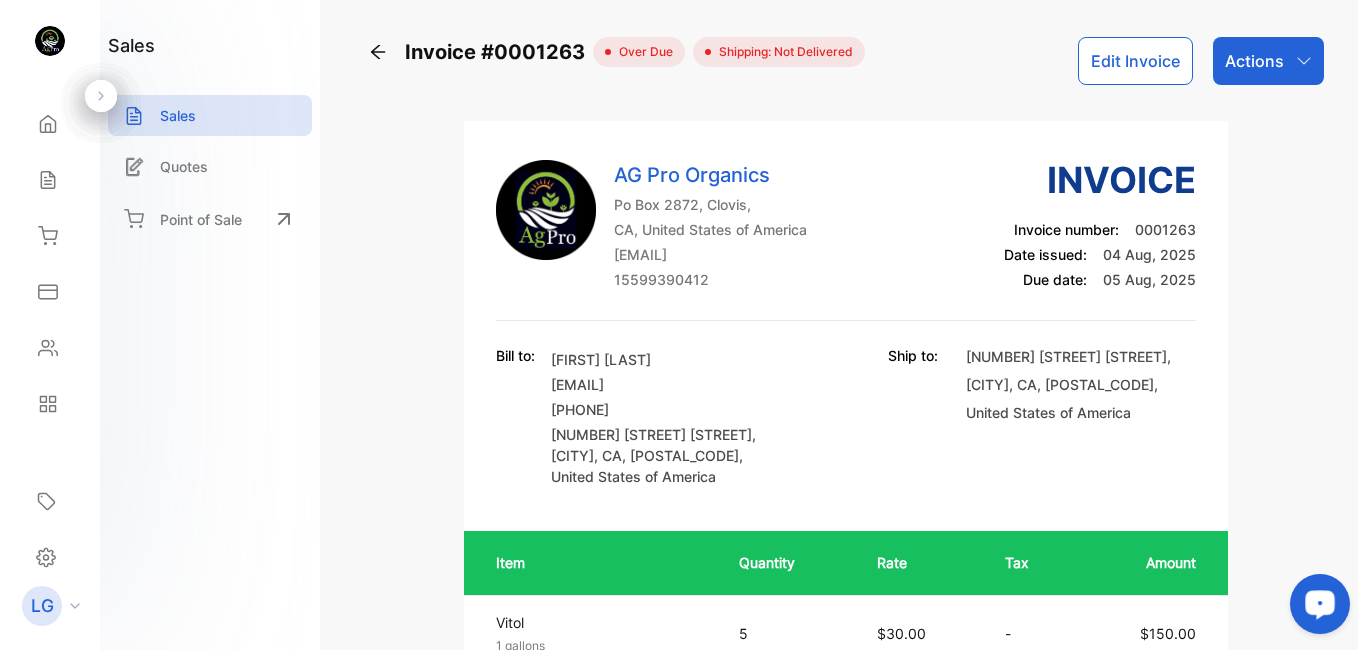 click 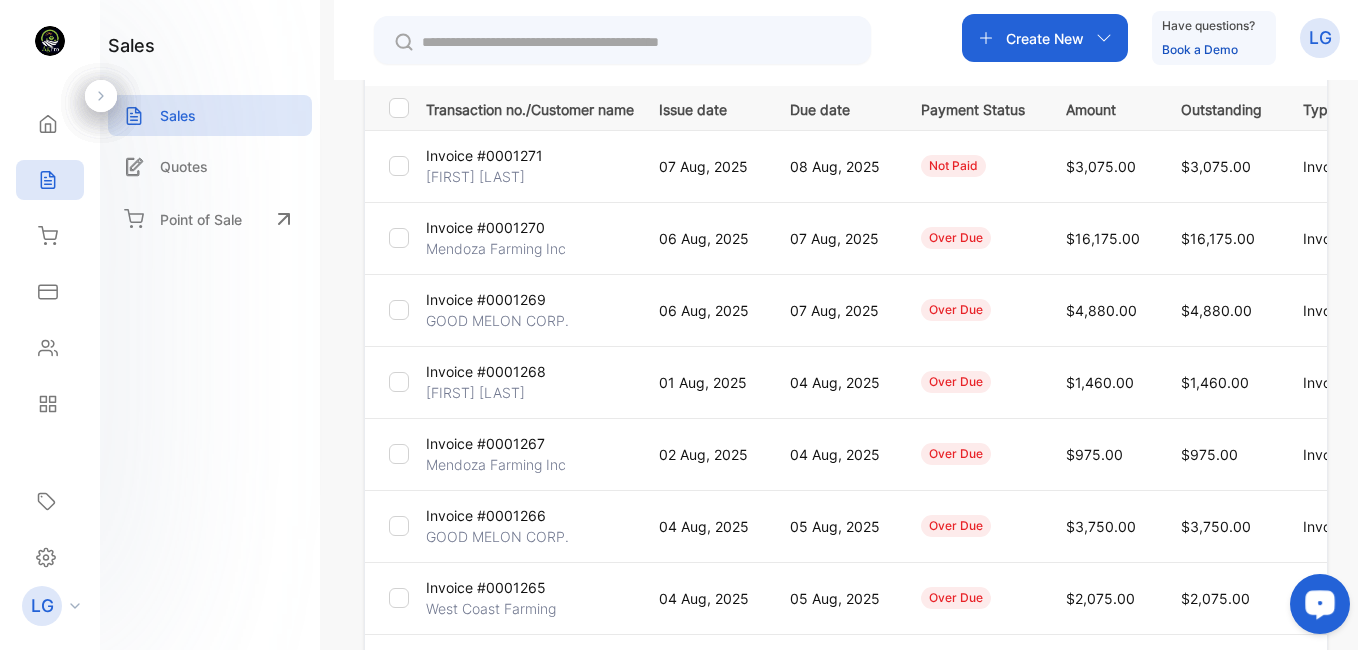 scroll, scrollTop: 314, scrollLeft: 0, axis: vertical 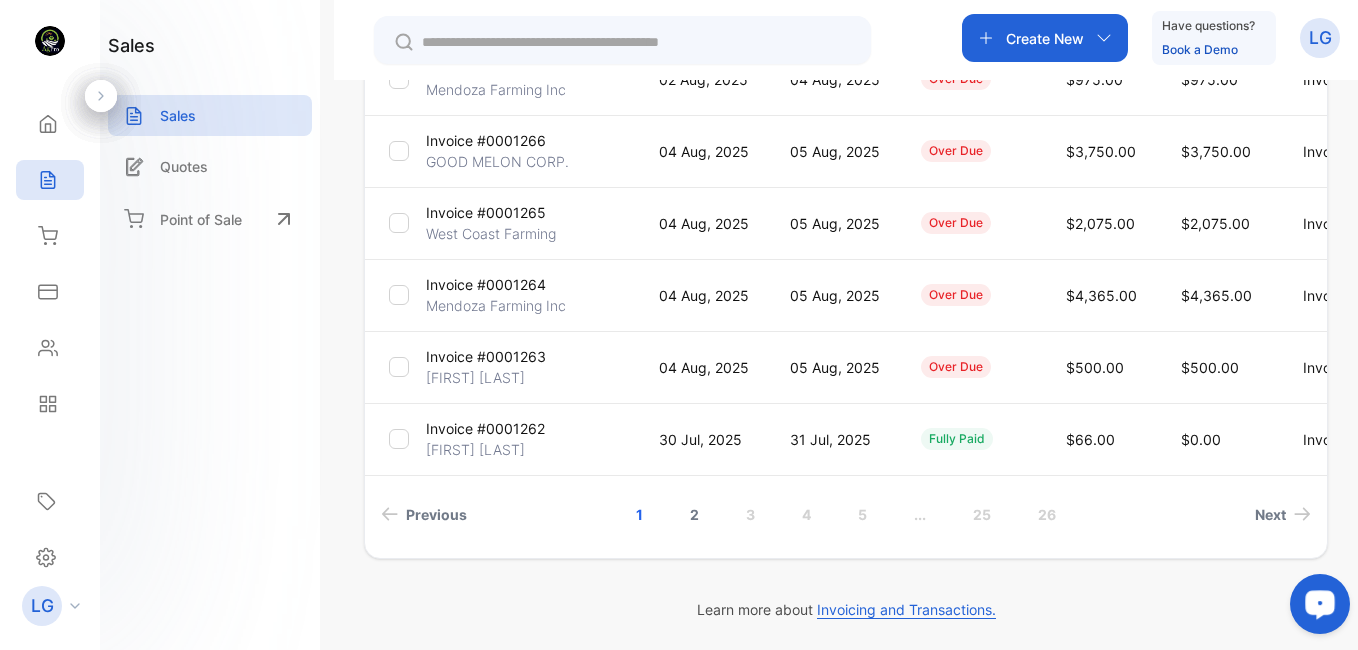 click on "2" at bounding box center (694, 514) 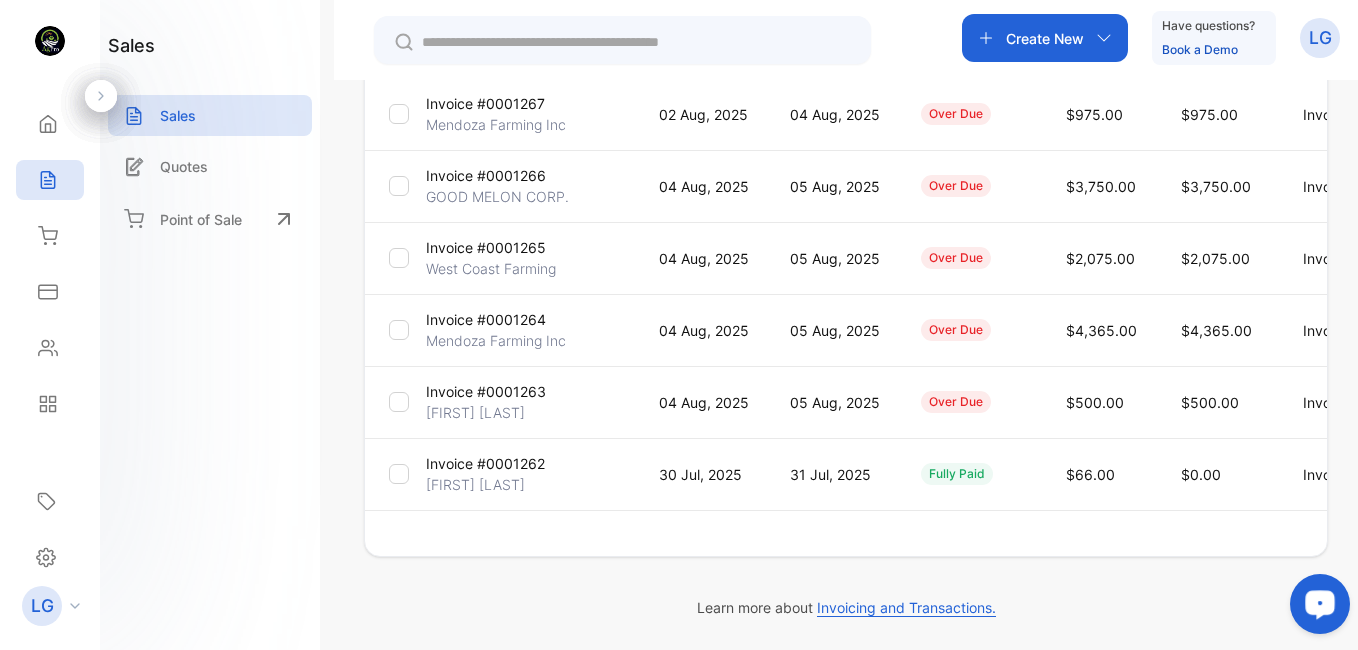 scroll, scrollTop: 624, scrollLeft: 0, axis: vertical 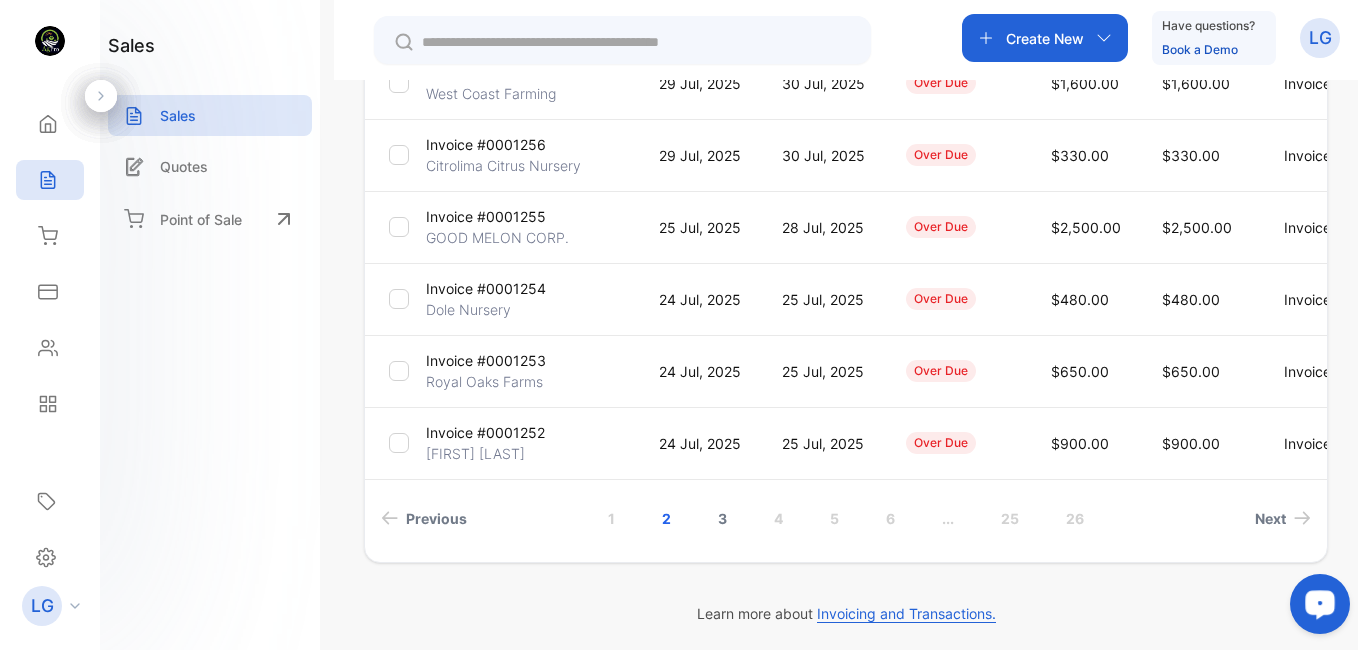click on "3" at bounding box center (722, 518) 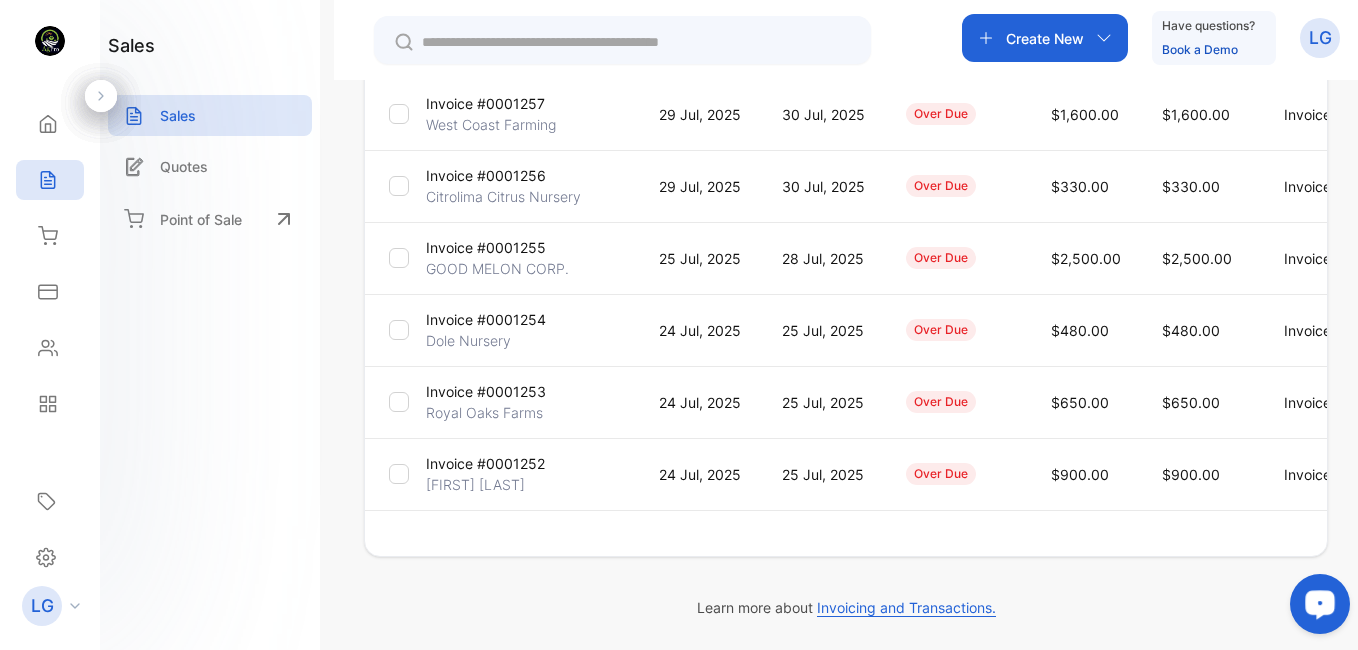 scroll, scrollTop: 624, scrollLeft: 0, axis: vertical 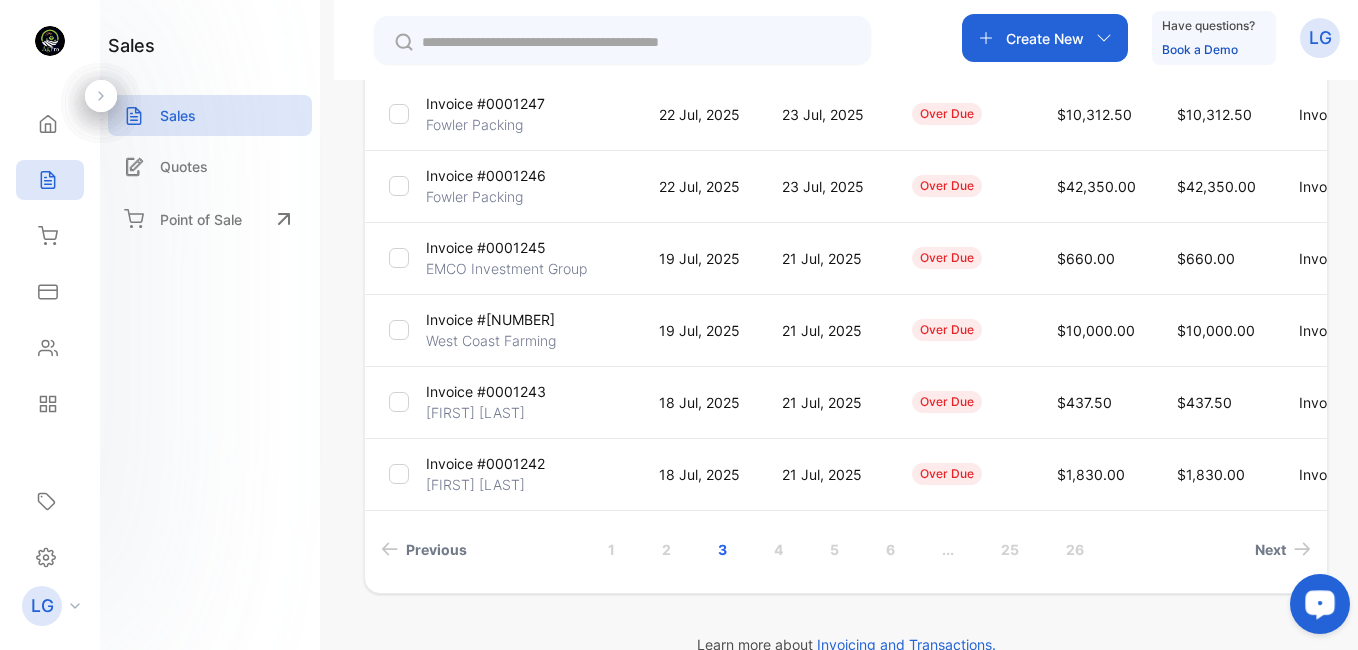 drag, startPoint x: 1351, startPoint y: 490, endPoint x: 1351, endPoint y: 462, distance: 28 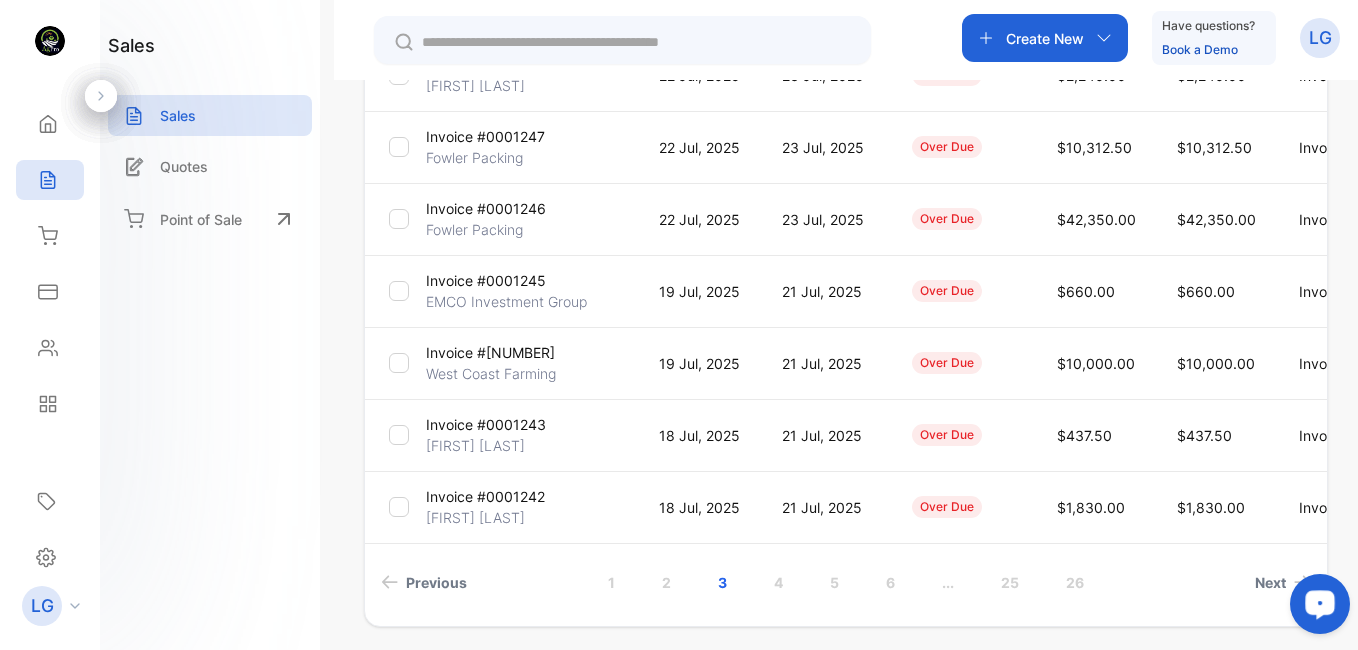 scroll, scrollTop: 661, scrollLeft: 0, axis: vertical 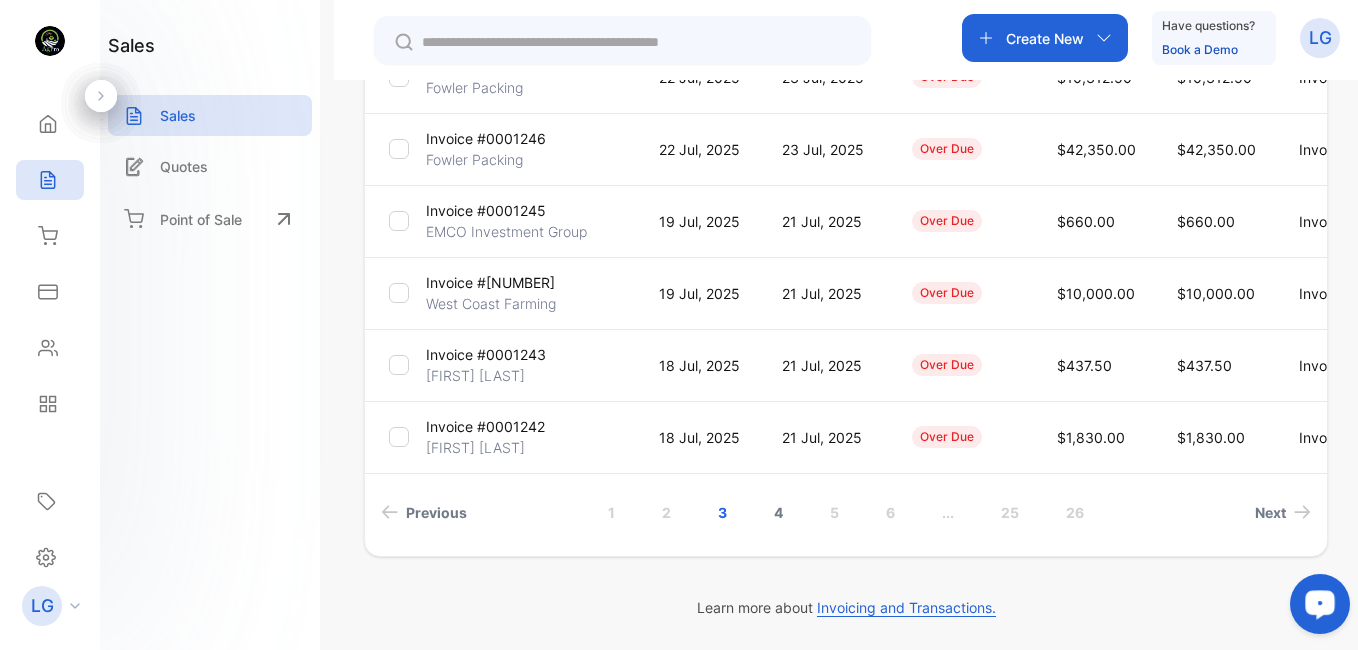 click on "4" at bounding box center (778, 512) 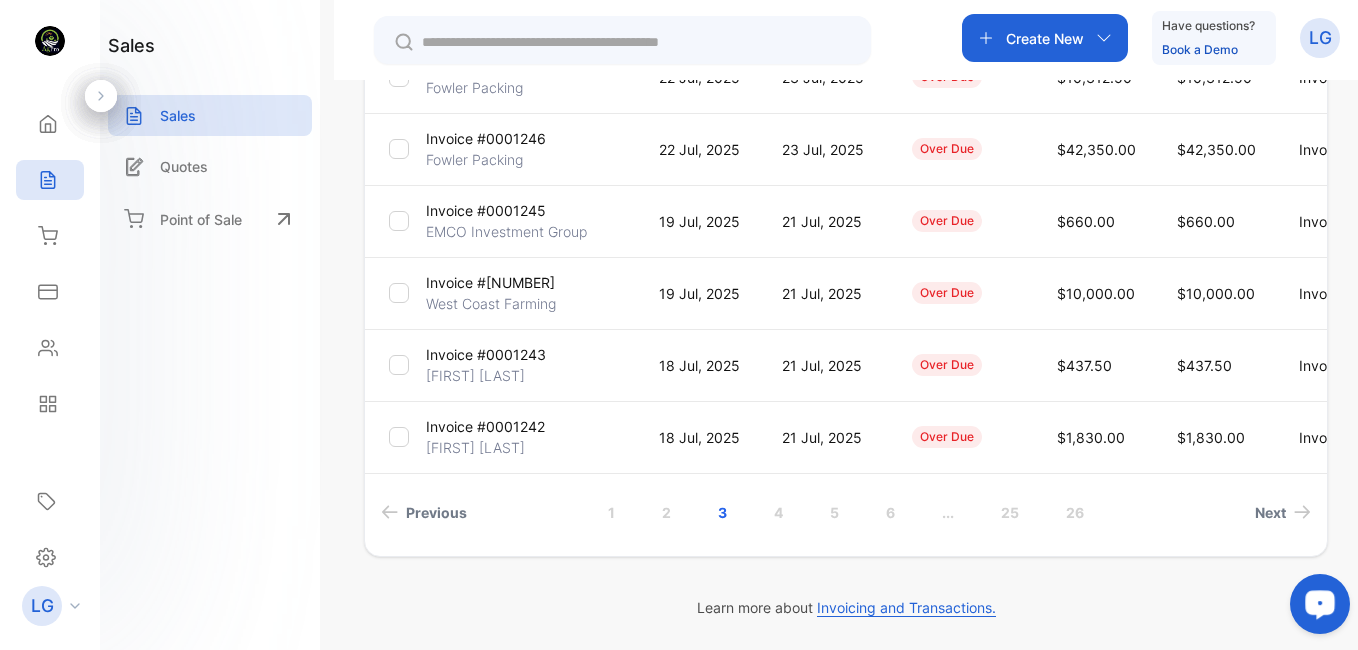 scroll, scrollTop: 624, scrollLeft: 0, axis: vertical 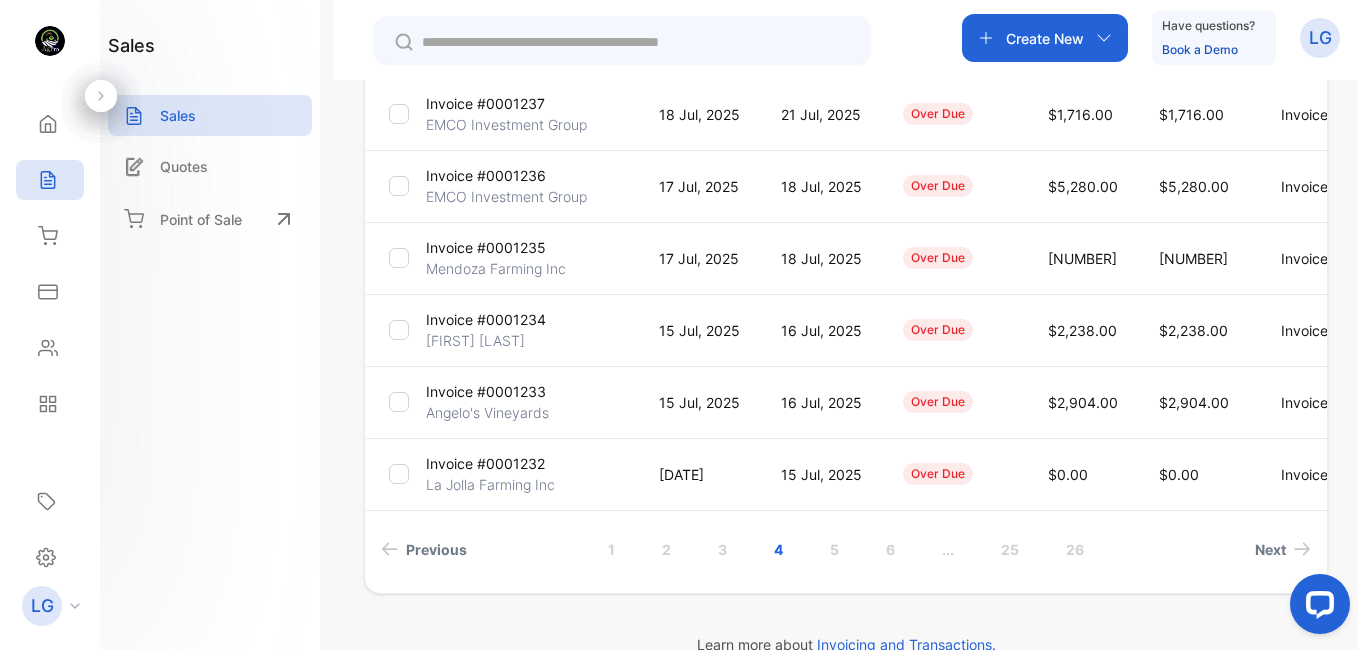 drag, startPoint x: 1341, startPoint y: 510, endPoint x: 1348, endPoint y: 497, distance: 14.764823 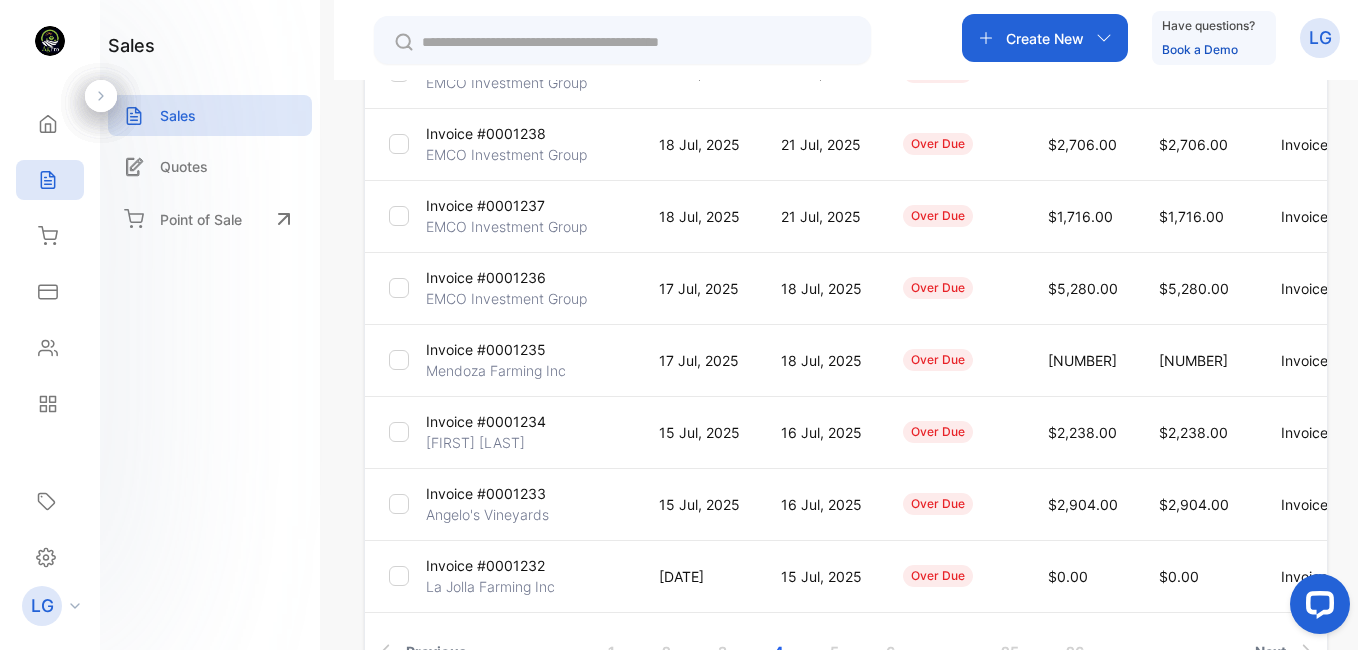 scroll, scrollTop: 595, scrollLeft: 0, axis: vertical 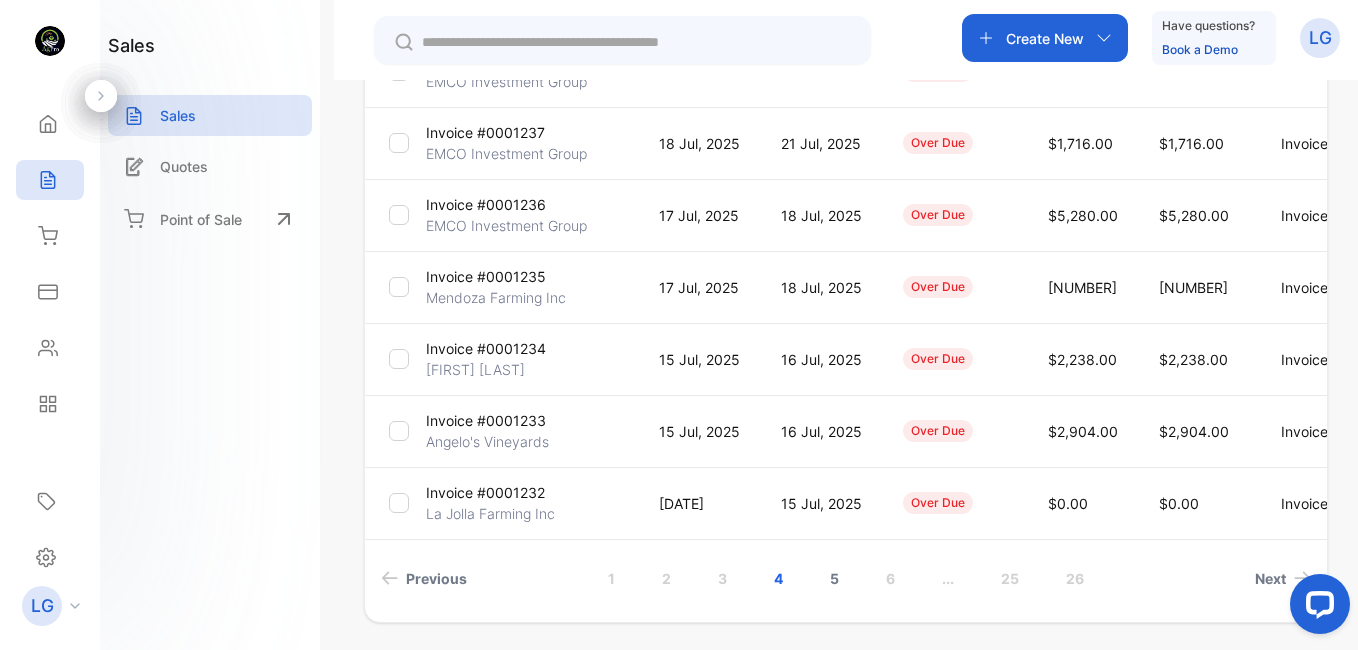 click on "5" at bounding box center (834, 578) 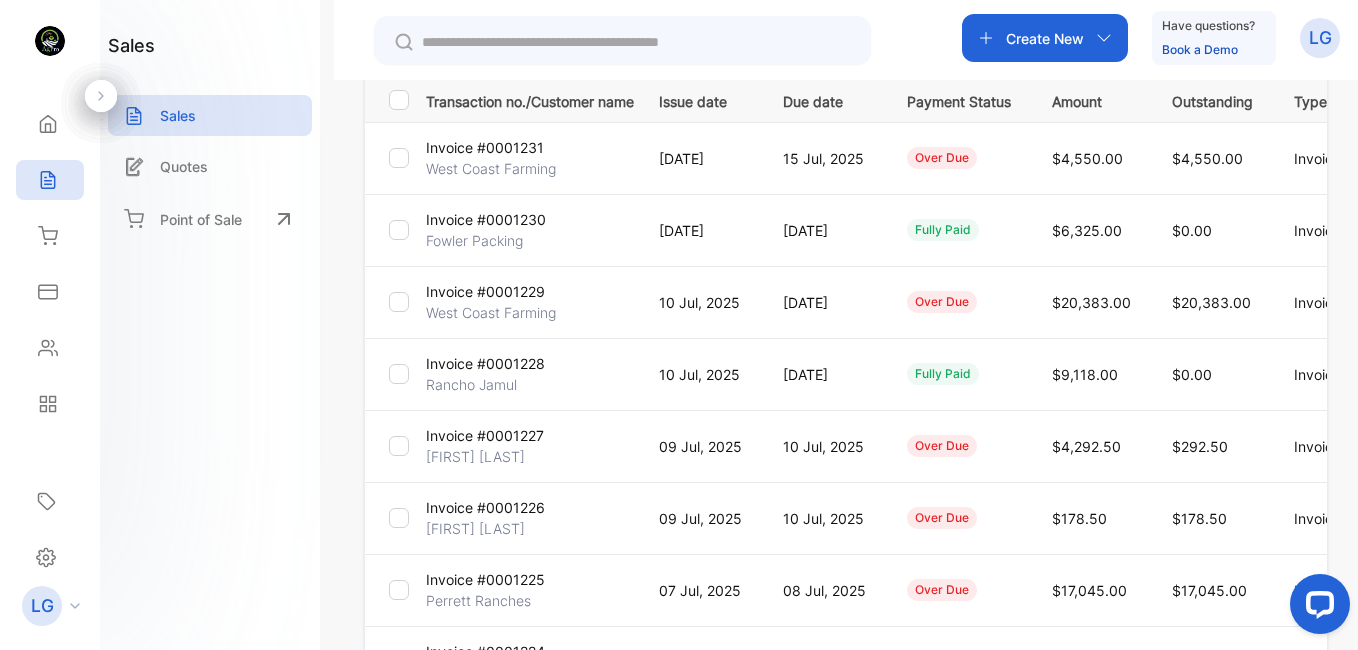 scroll, scrollTop: 278, scrollLeft: 0, axis: vertical 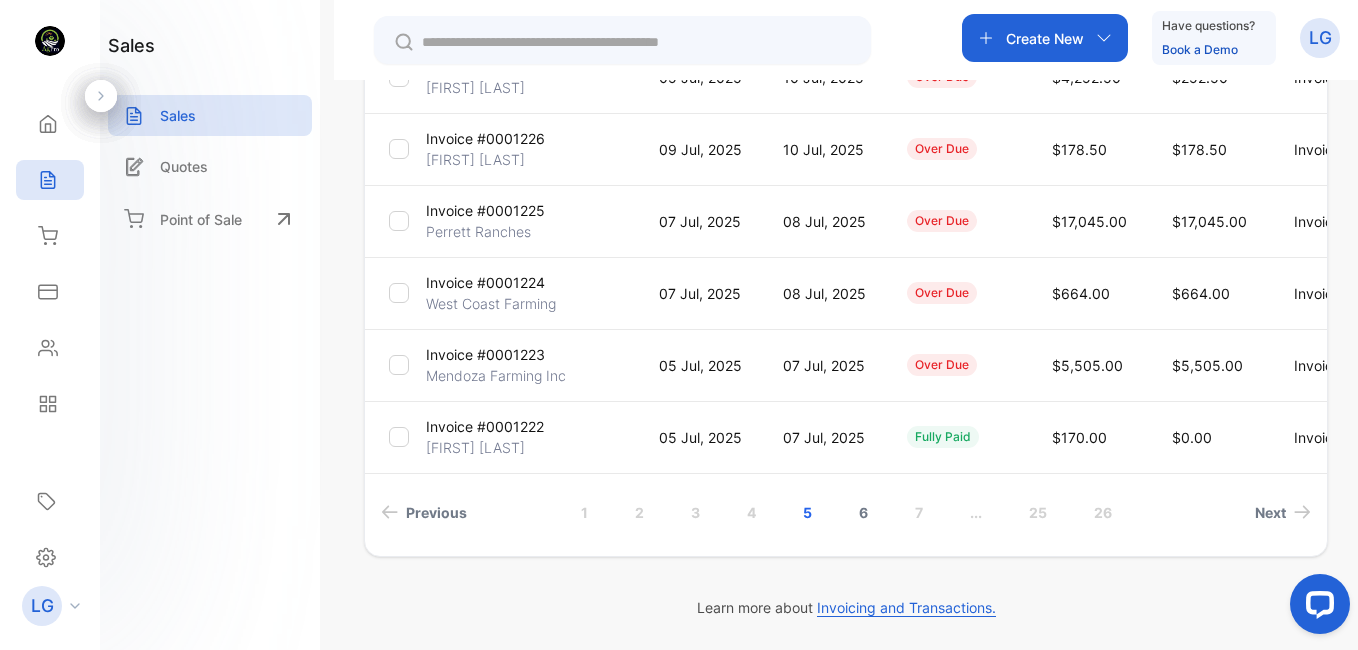 click on "6" at bounding box center (863, 512) 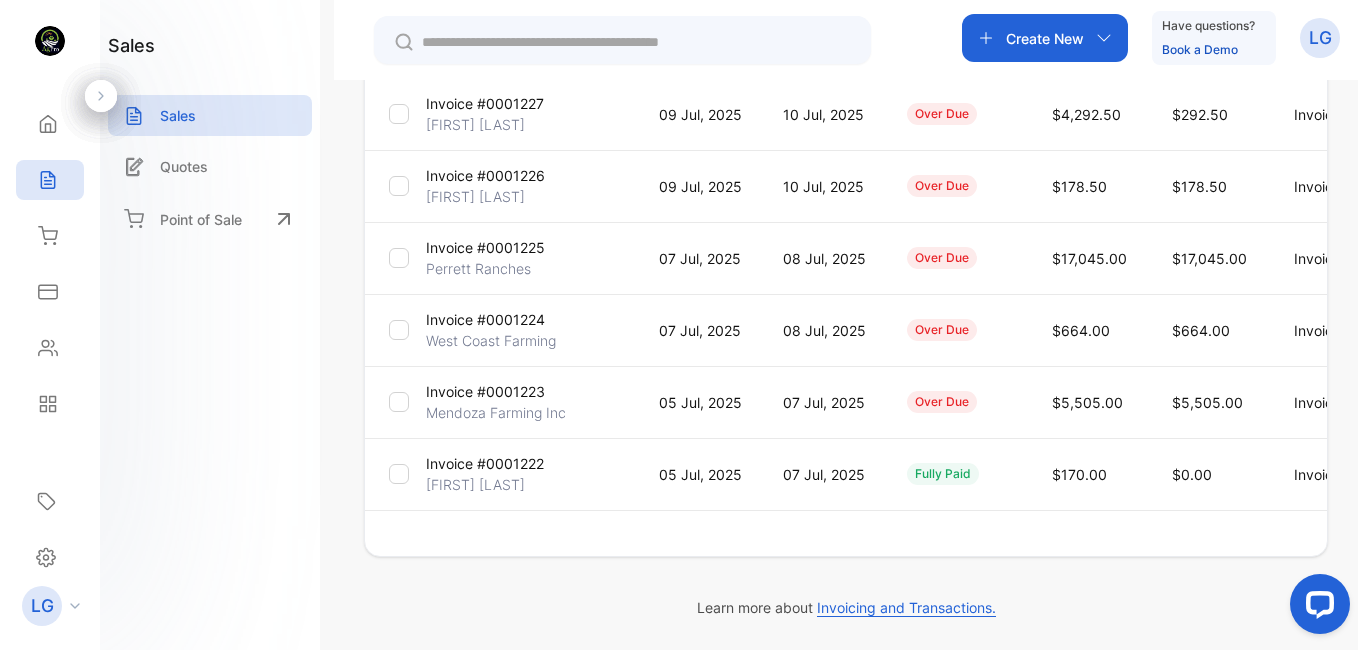 scroll, scrollTop: 624, scrollLeft: 0, axis: vertical 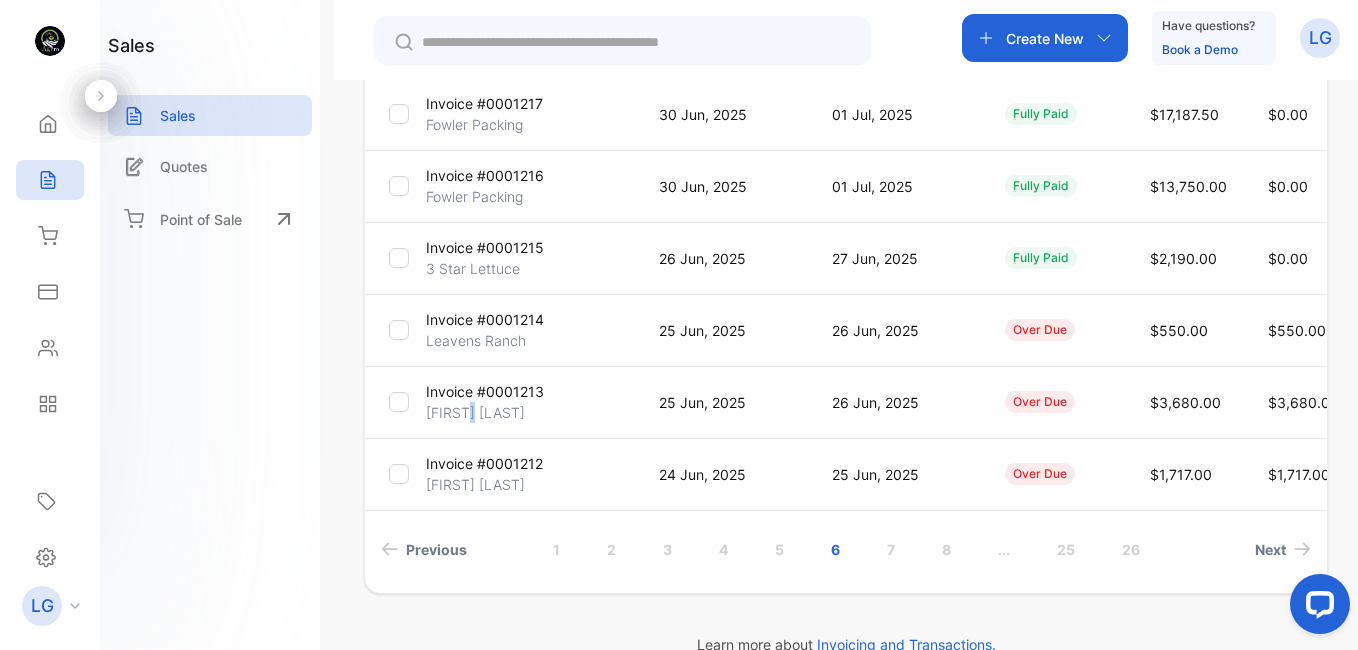 click on "[FIRST] [LAST]" at bounding box center (475, 412) 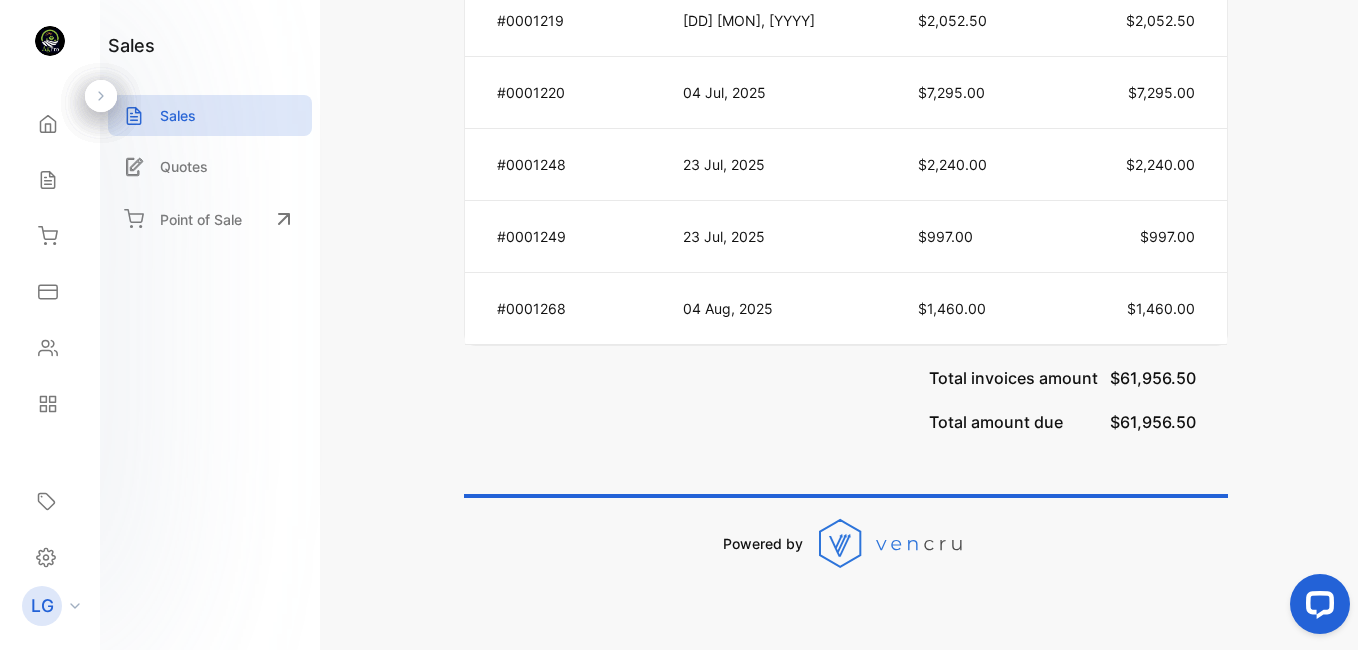 scroll, scrollTop: 2637, scrollLeft: 0, axis: vertical 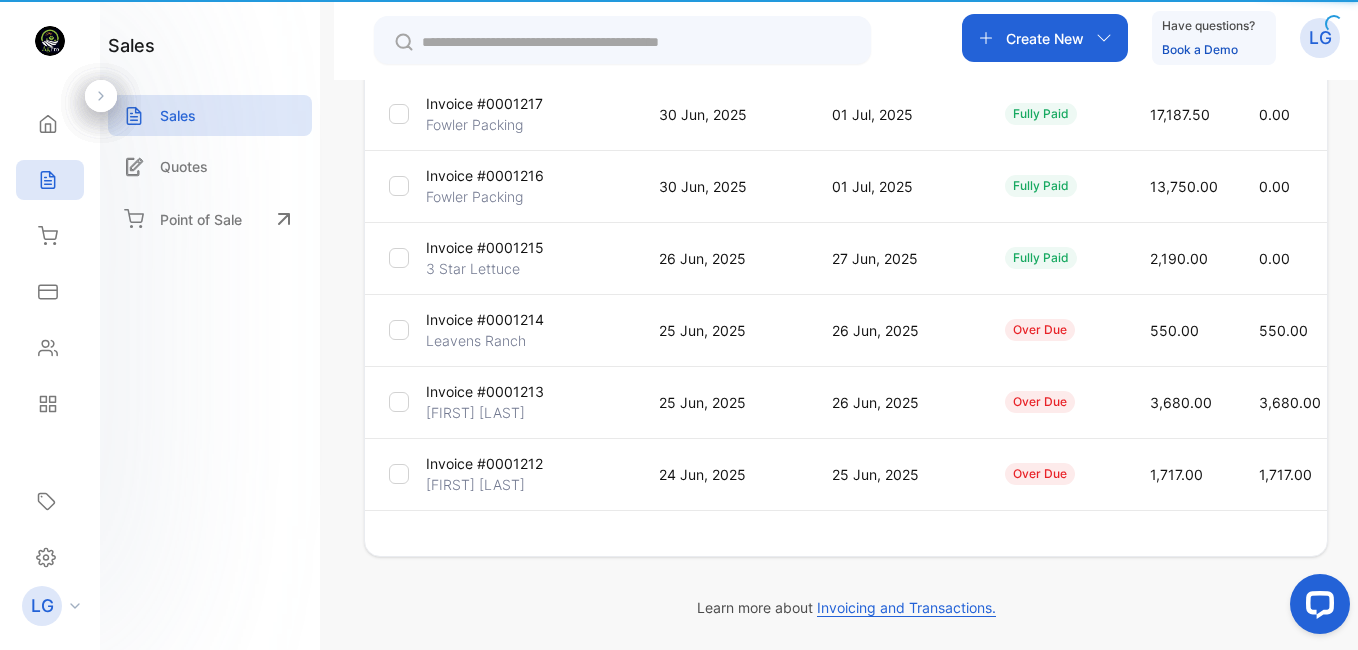 type on "**********" 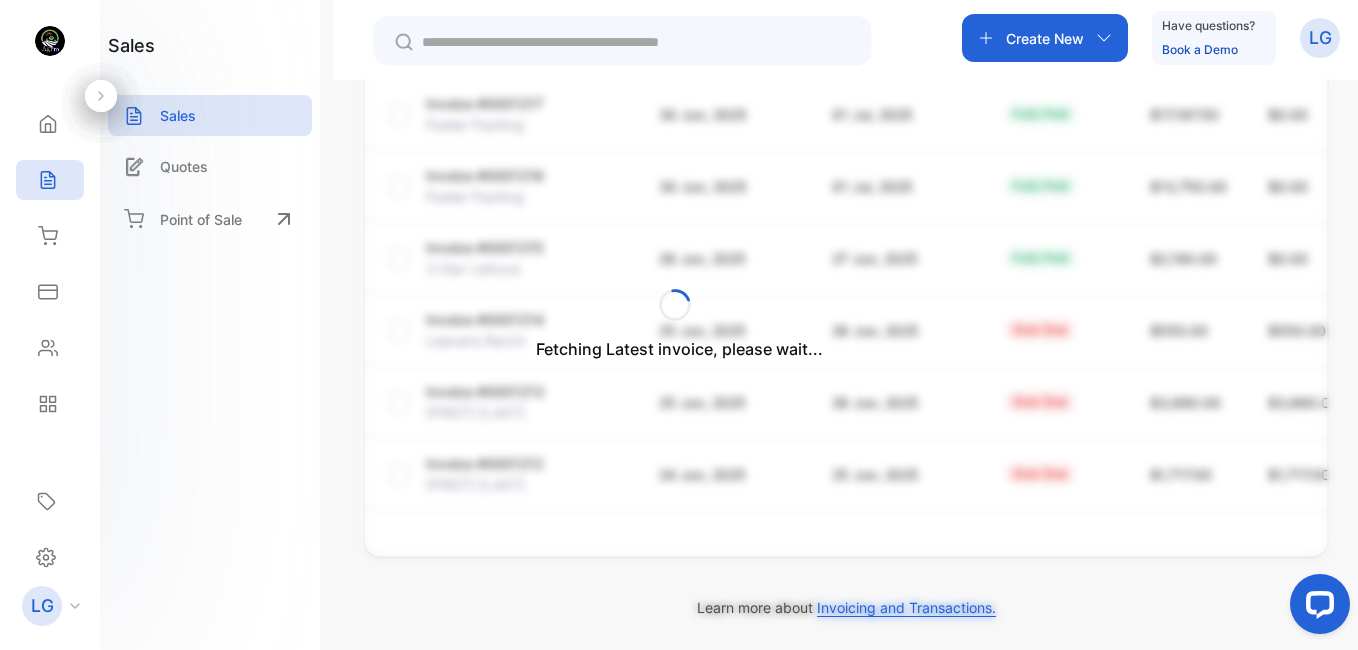 scroll, scrollTop: 661, scrollLeft: 0, axis: vertical 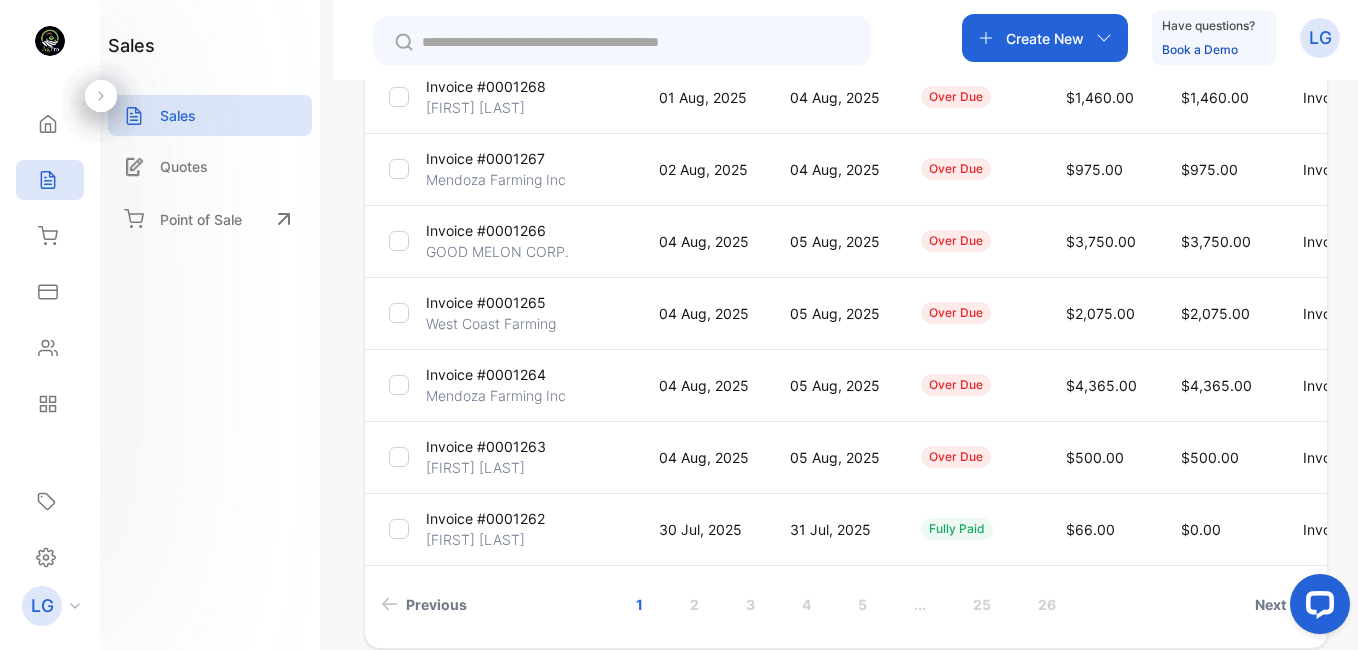 click on "West Coast  Farming" at bounding box center [491, 323] 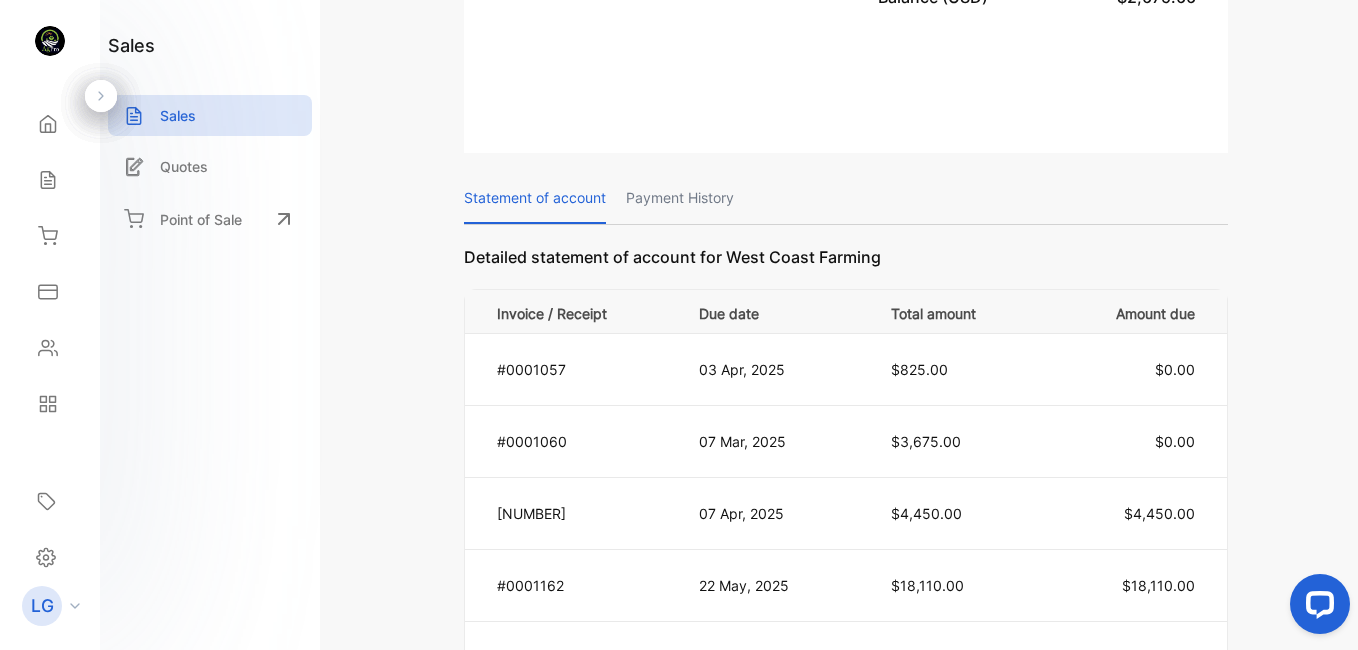 scroll, scrollTop: 1080, scrollLeft: 0, axis: vertical 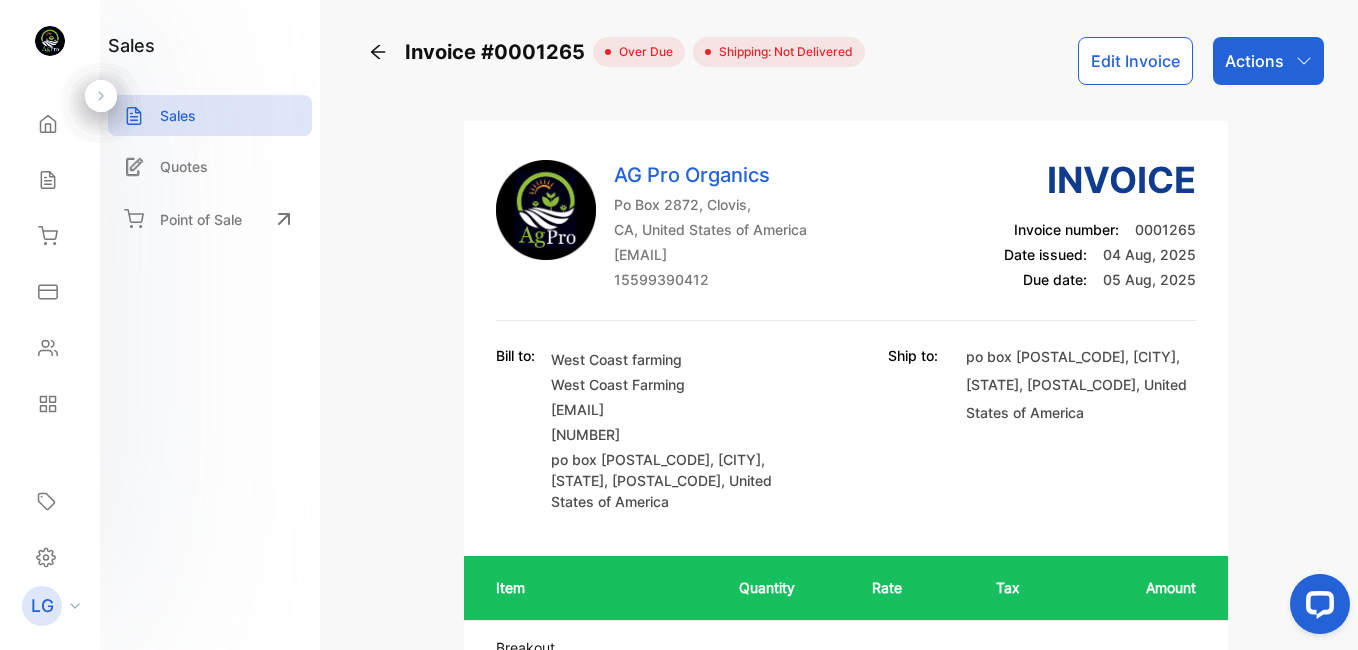 click 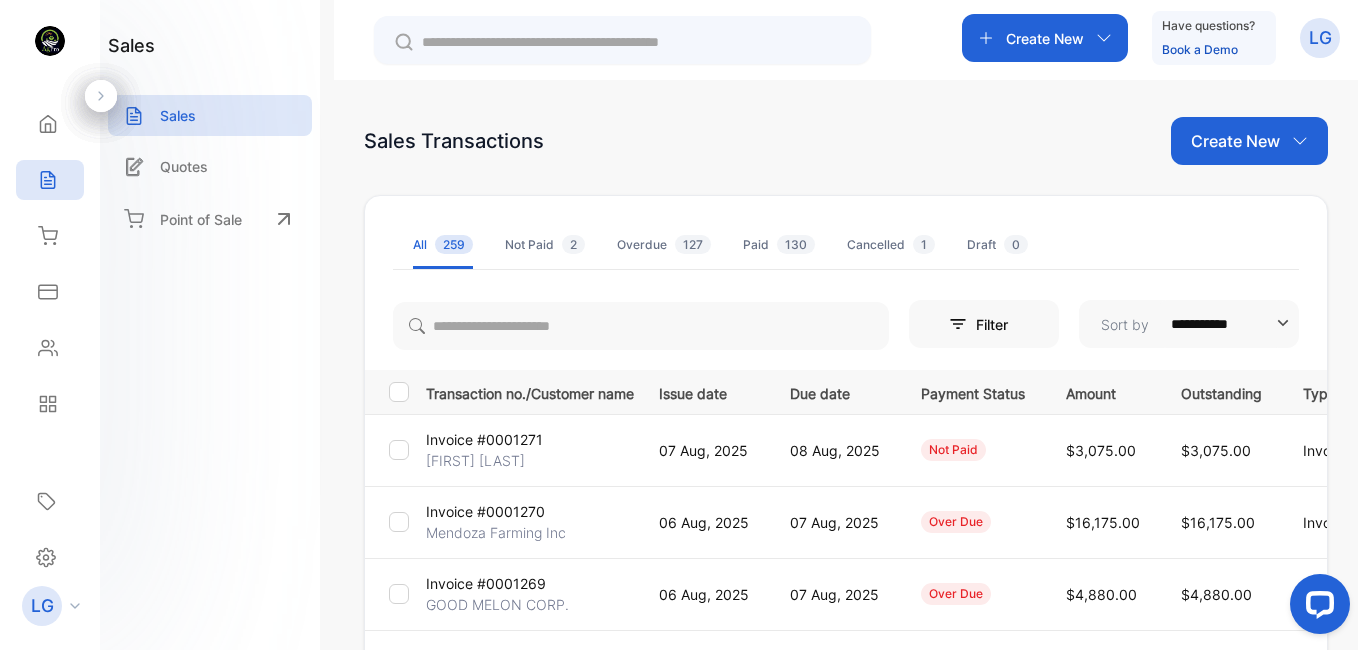 click on "[FIRST] [LAST]" at bounding box center (475, 460) 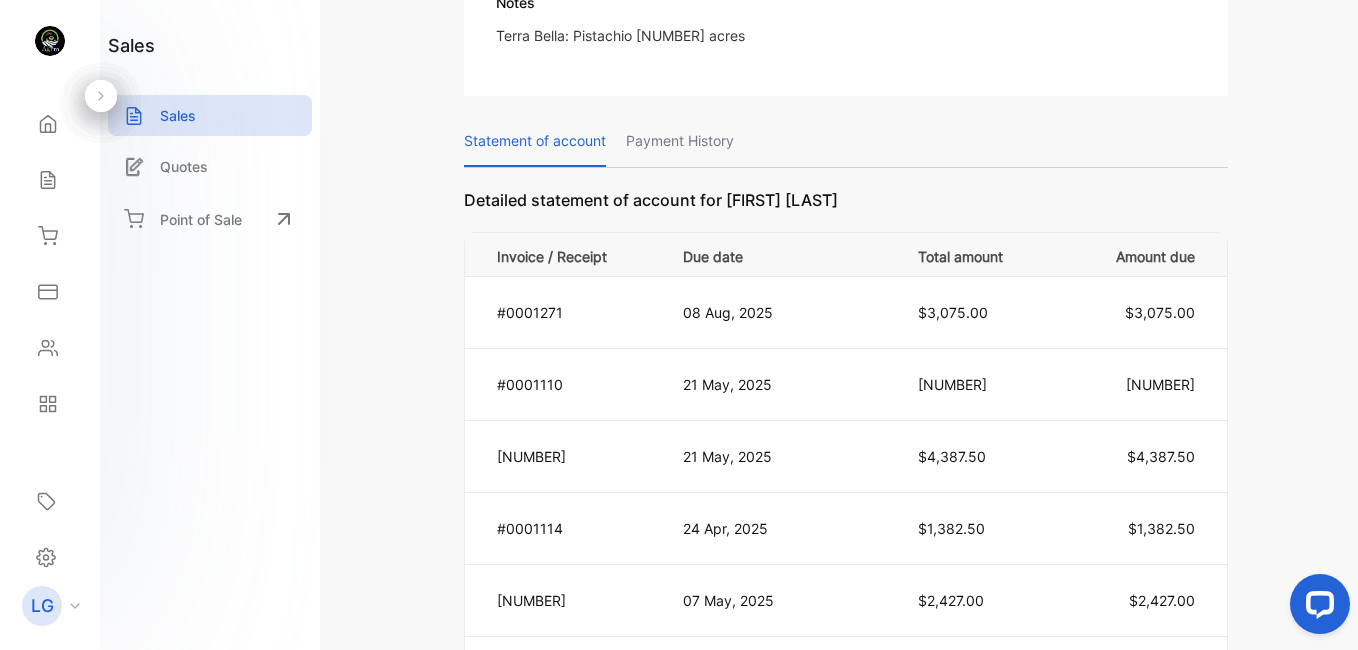 scroll, scrollTop: 900, scrollLeft: 0, axis: vertical 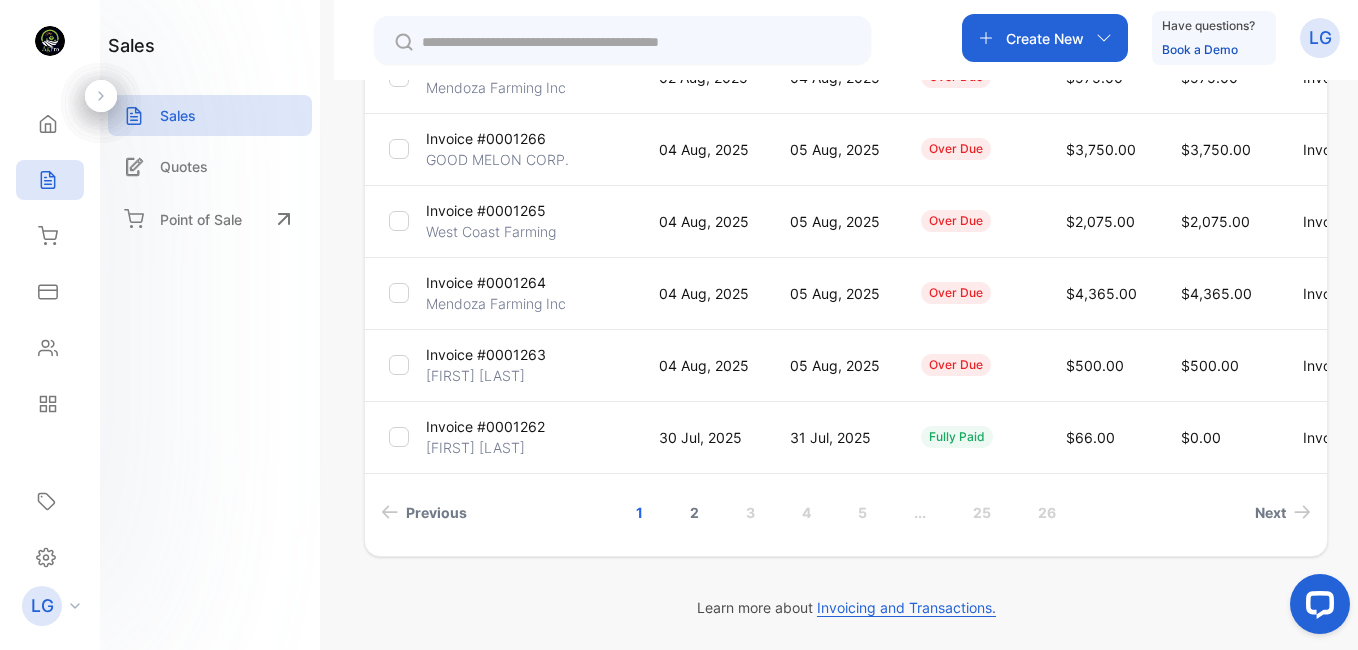 click on "2" at bounding box center [694, 512] 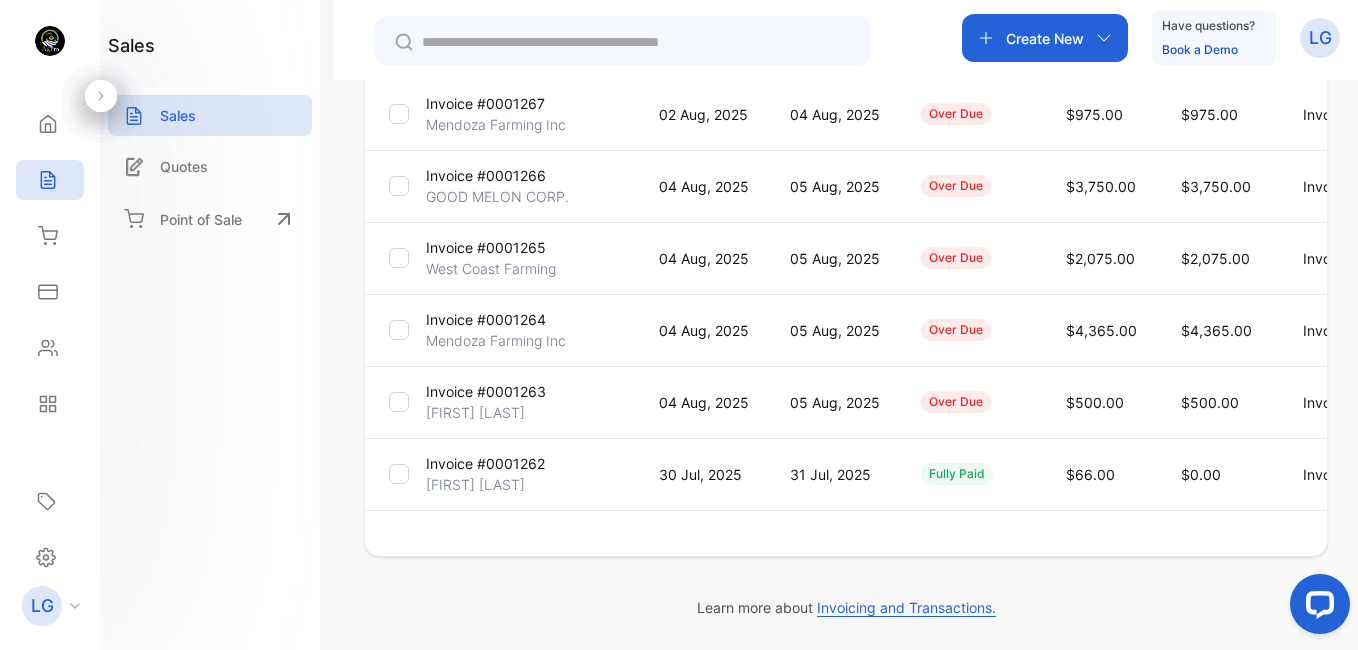 scroll, scrollTop: 624, scrollLeft: 0, axis: vertical 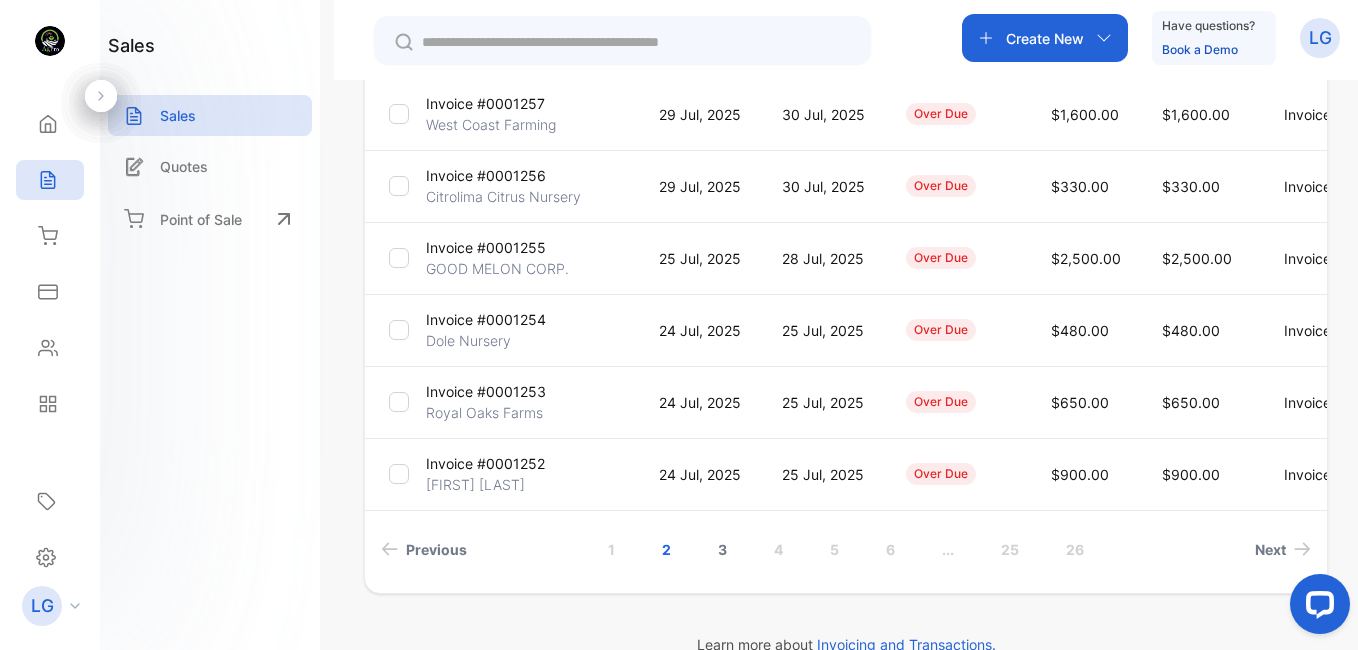 click on "3" at bounding box center [722, 549] 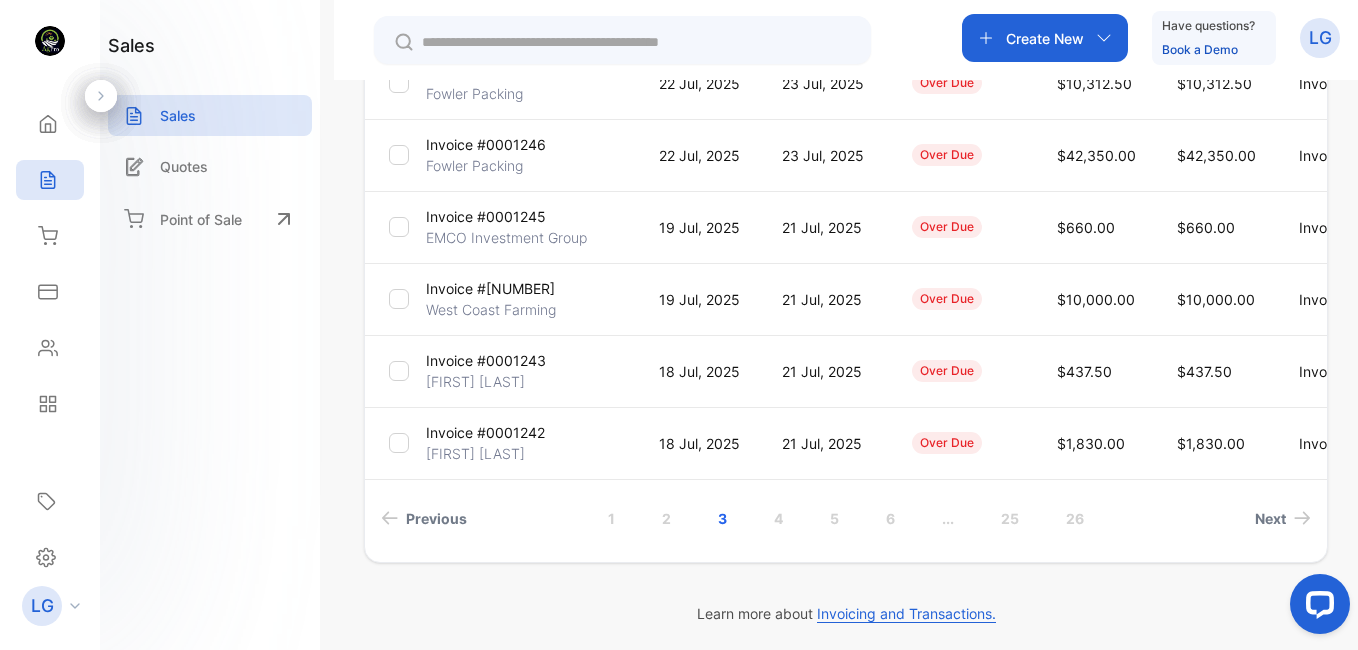 scroll, scrollTop: 661, scrollLeft: 0, axis: vertical 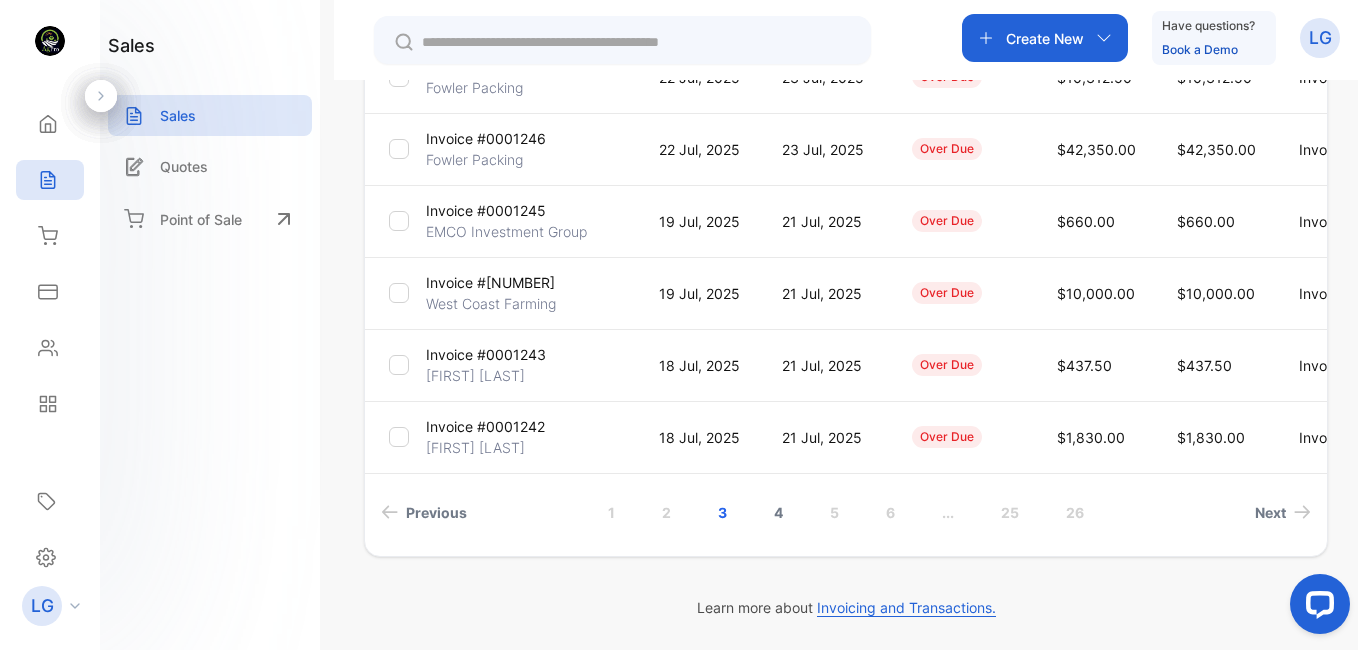 click on "4" at bounding box center [778, 512] 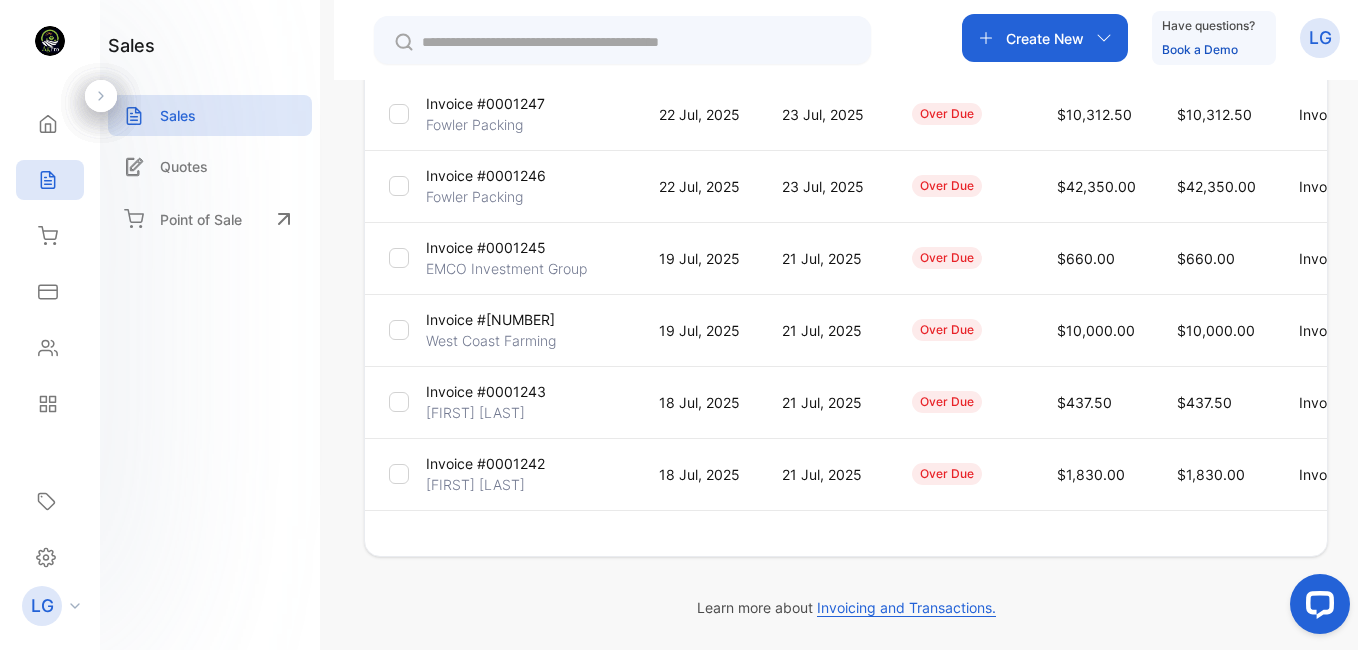 scroll, scrollTop: 624, scrollLeft: 0, axis: vertical 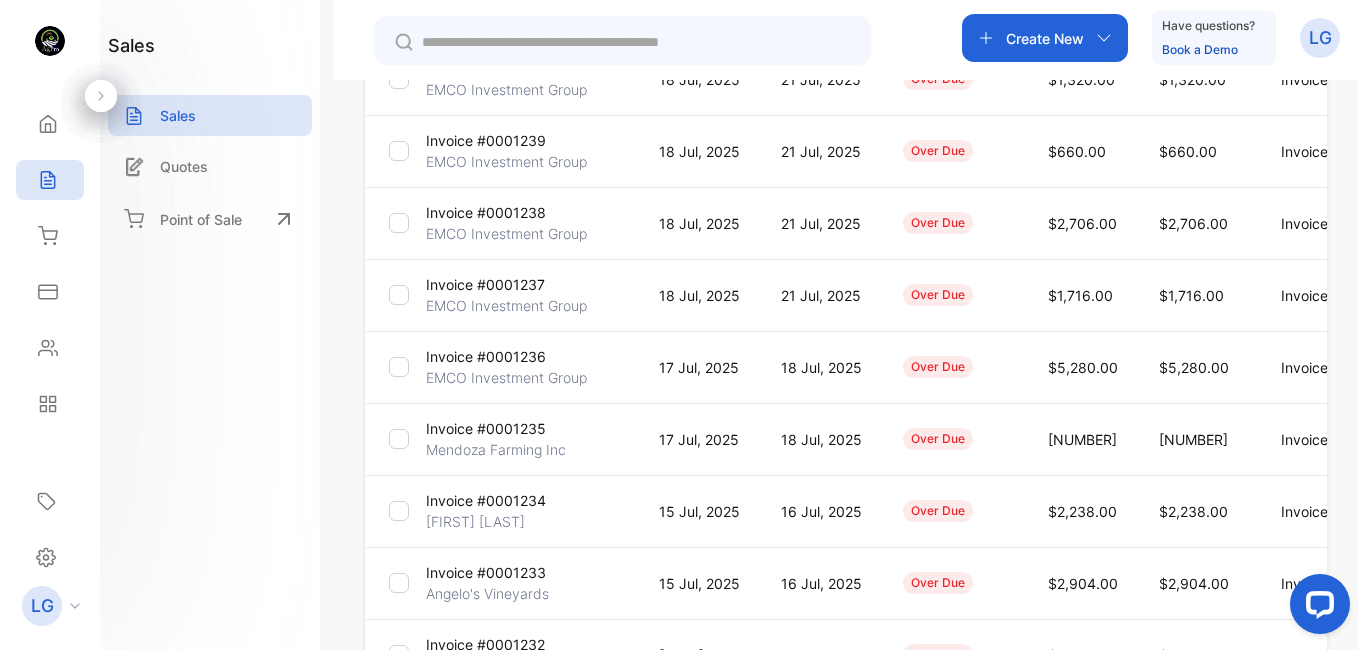 click on "Invoice #0001236" at bounding box center [486, 356] 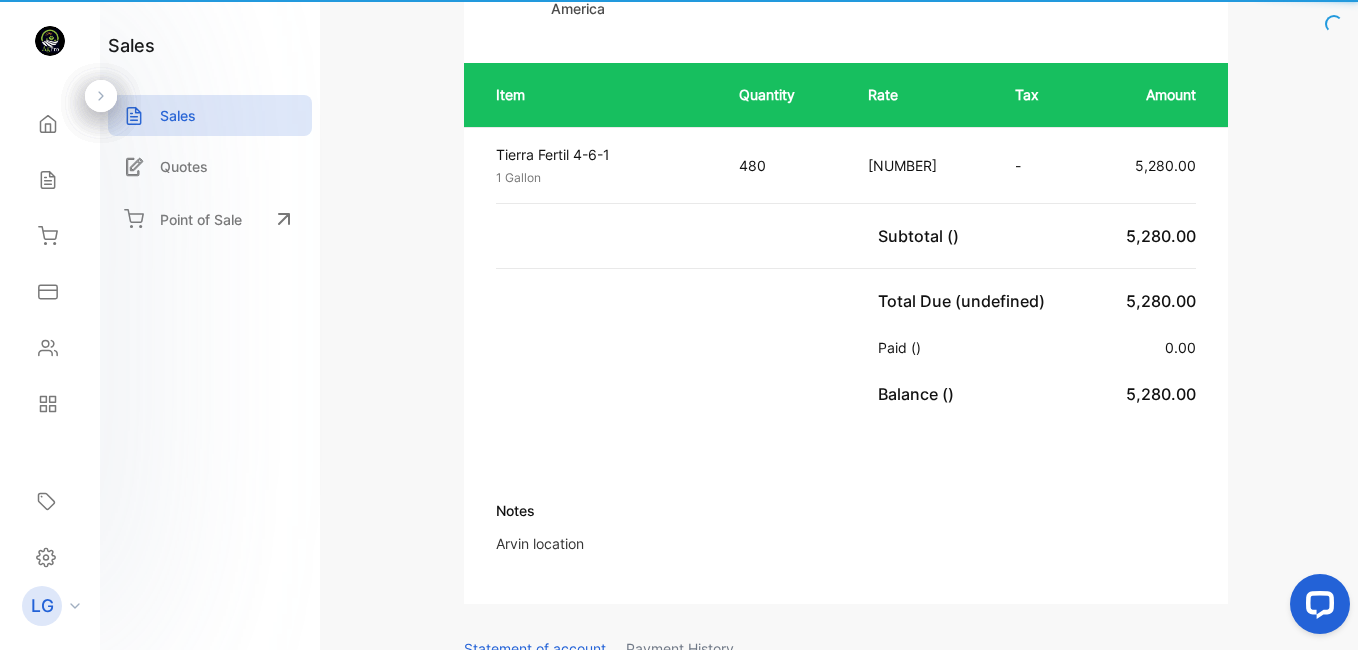 scroll, scrollTop: 485, scrollLeft: 0, axis: vertical 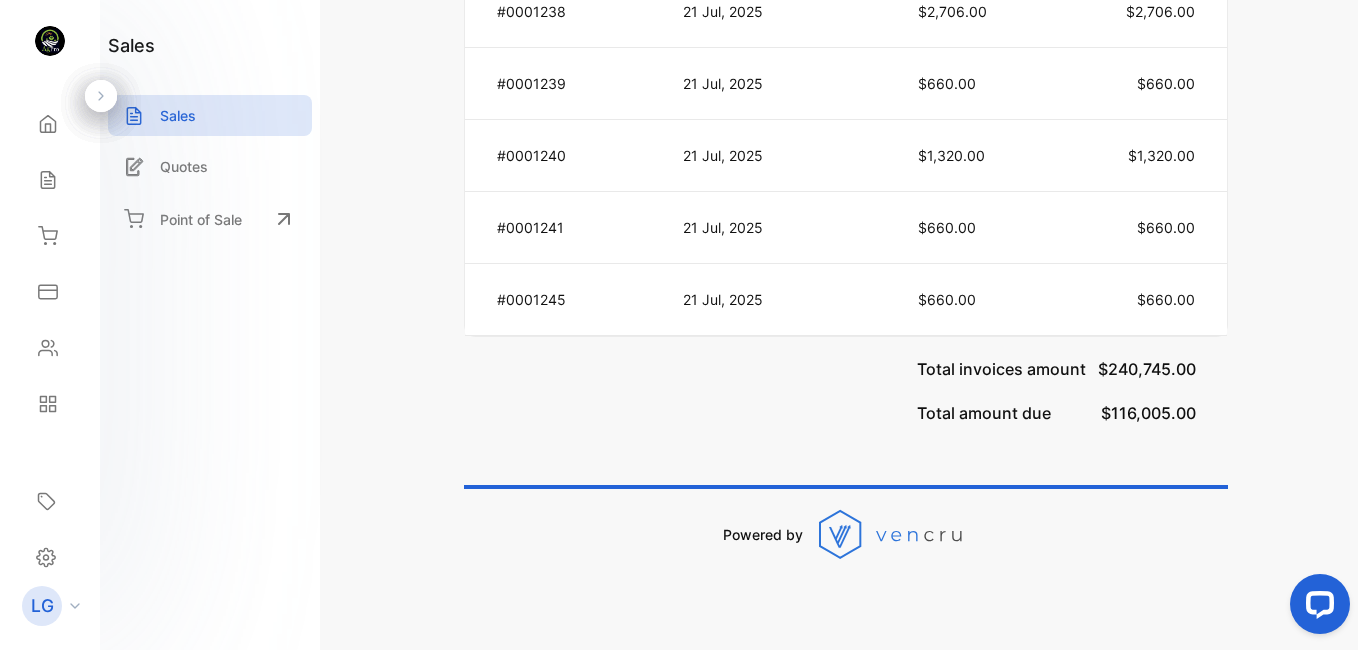 drag, startPoint x: 1355, startPoint y: 569, endPoint x: 1361, endPoint y: 376, distance: 193.09325 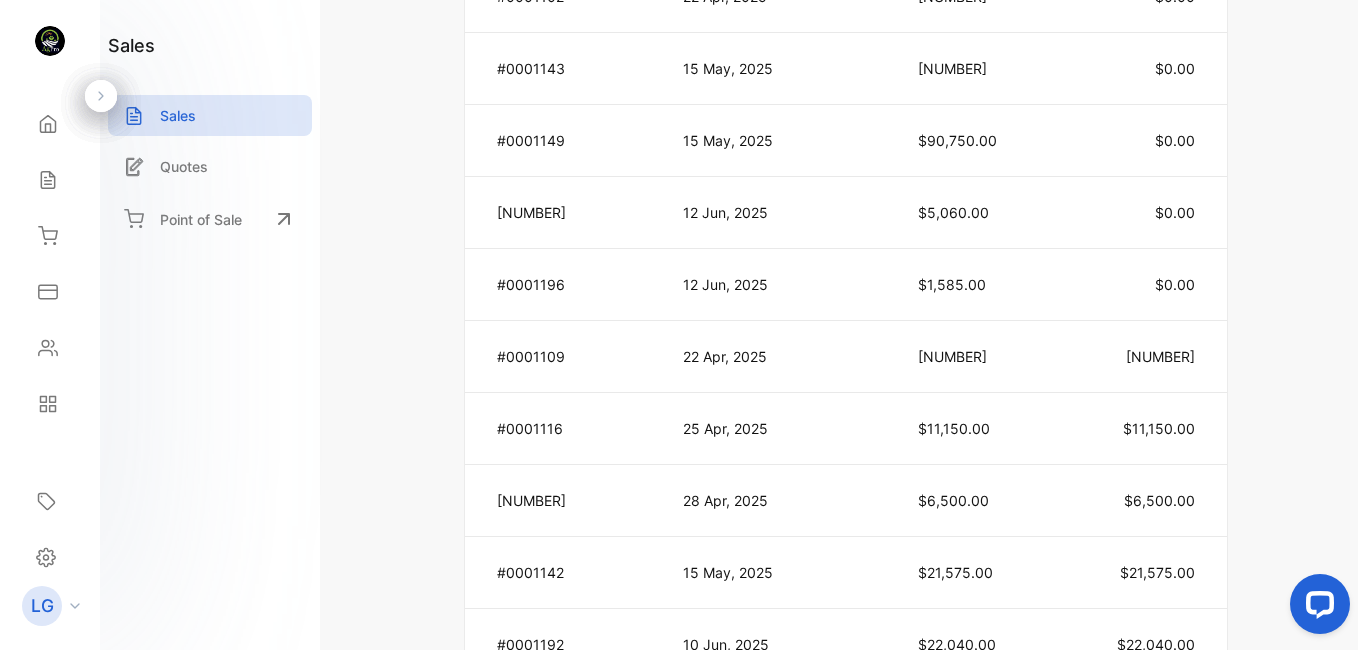 scroll, scrollTop: 914, scrollLeft: 0, axis: vertical 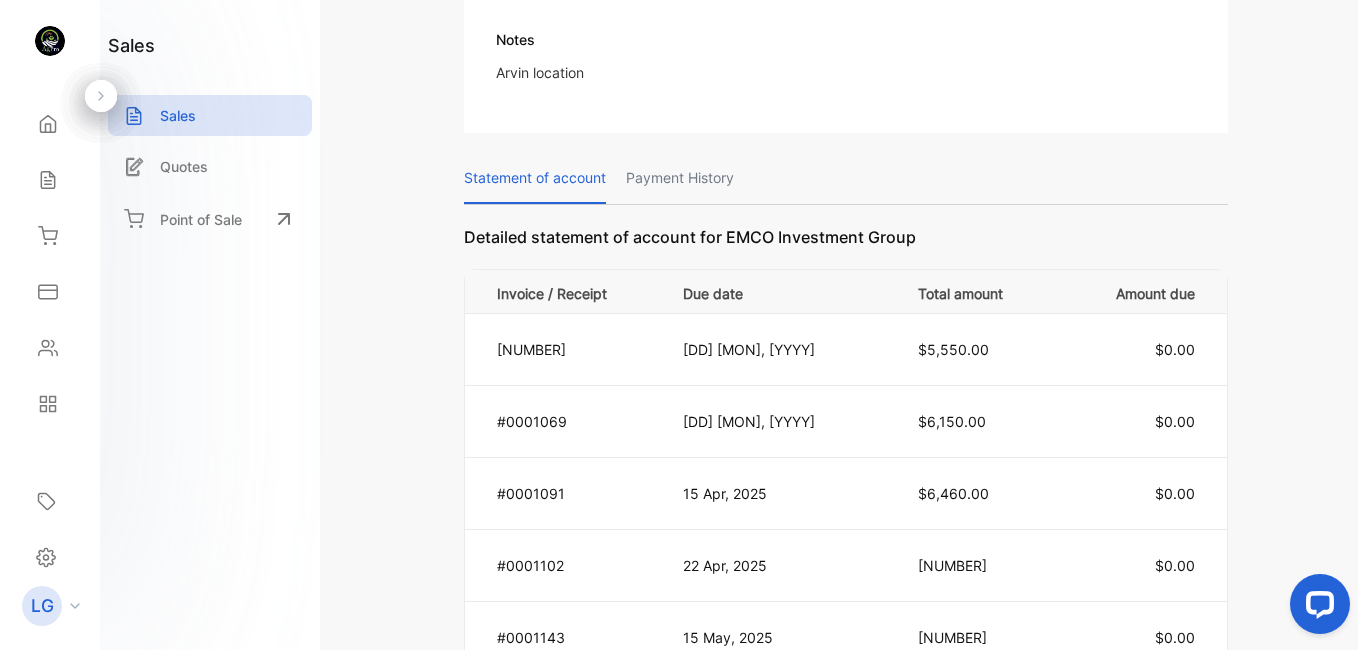 click on "Invoice # [NUMBER]   over due Shipping:   Not Delivered Edit Invoice   Actions AG Pro Organics Po Box [NUMBER], [CITY], [STATE], United States of America [EMAIL] [PHONE] Invoice Invoice number:  [NUMBER] Date issued:  [DATE] Due date:  [DATE] Bill to: EMCO Investment Group EMCO Investment Group Po Box[NUMBER] , [CITY] , [STATE] , [POSTAL_CODE] , United States of America Ship to: Po Box[NUMBER] , [CITY], , [STATE] , [POSTAL_CODE] , United States of America Item Quantity Rate Tax Amount Tierra Fertil 4-6-1 1 Gallon Unit price:    $[NUMBER] [NUMBER] $[NUMBER] - $[NUMBER] Subtotal (USD) $[NUMBER] Total Due (USD) $[NUMBER] Paid (USD) $[NUMBER] Balance (USD) $[NUMBER] Notes Arvin location  Statement of account Payment History Detailed statement of account for EMCO Investment Group Invoice / Receipt Due date Total amount Amount due #[NUMBER] [DATE] $[NUMBER] $[NUMBER] #[NUMBER] [DATE] $[NUMBER] $[NUMBER] #[NUMBER] [DATE] $[NUMBER] $[NUMBER] #[NUMBER] [DATE] $[NUMBER] $[NUMBER] #[NUMBER] [DATE]" at bounding box center (846, 325) 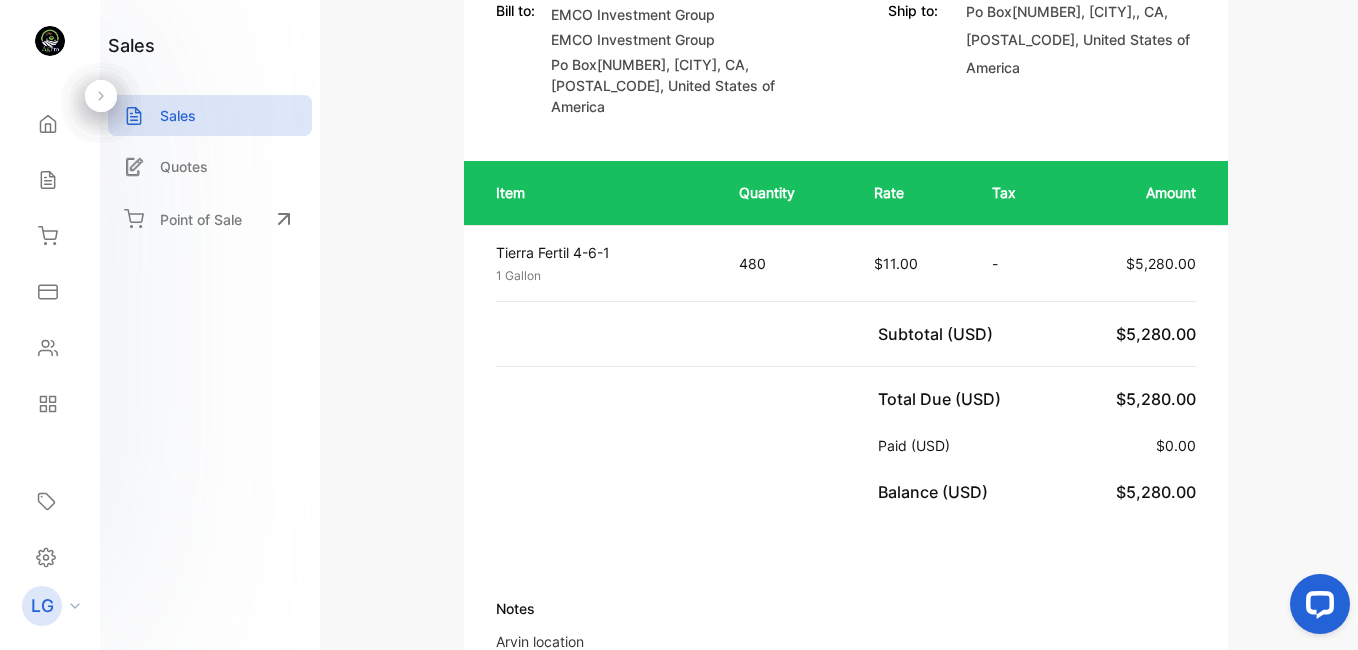 drag, startPoint x: 1353, startPoint y: 154, endPoint x: 1355, endPoint y: 42, distance: 112.01785 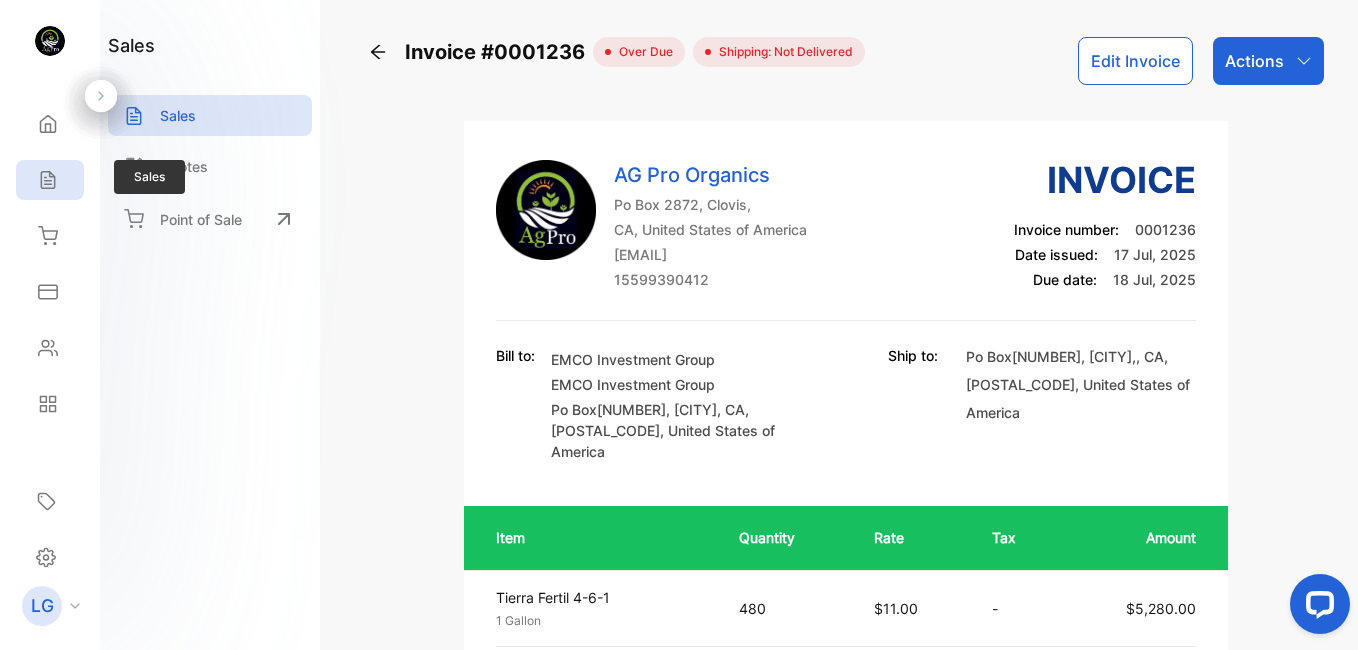 click 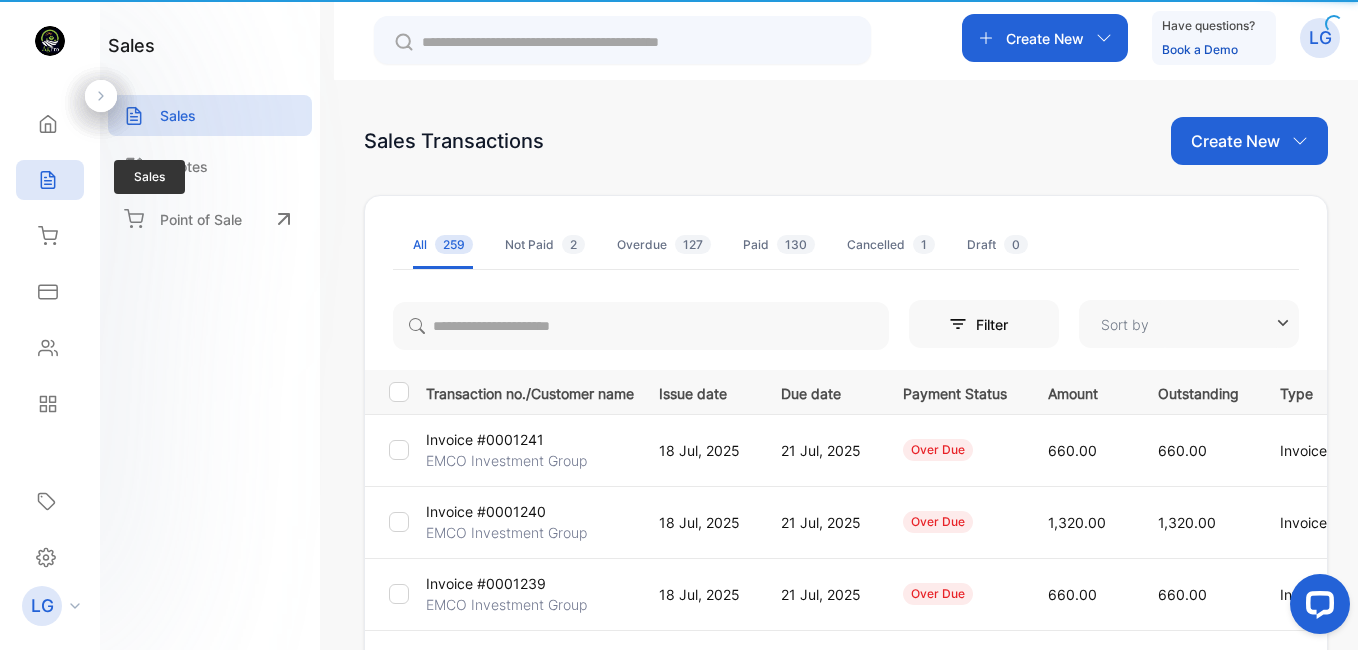 type on "**********" 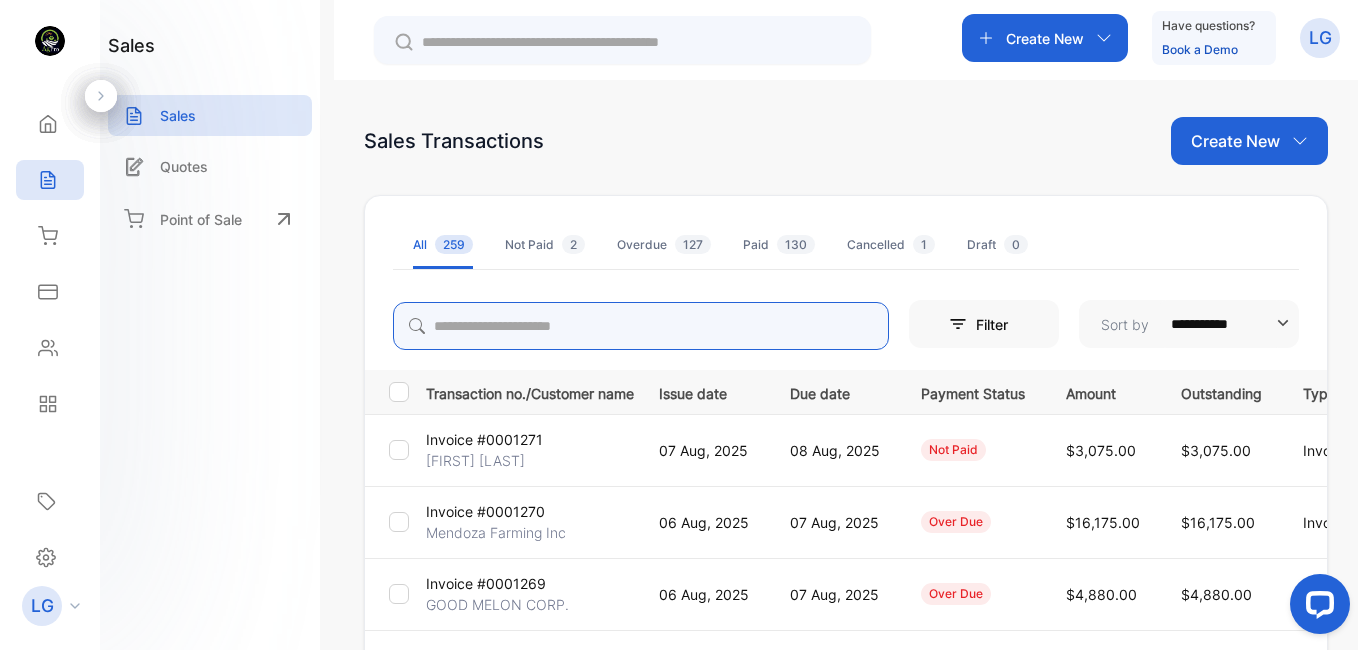 click at bounding box center (641, 326) 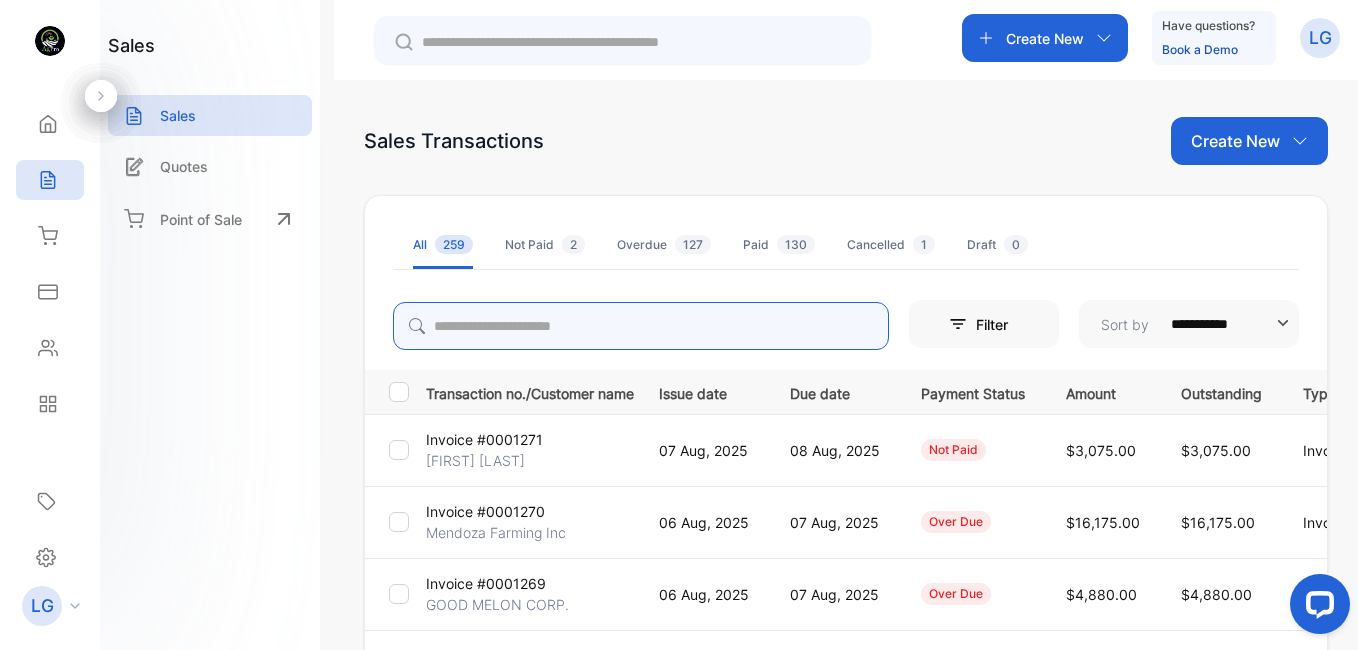type on "******" 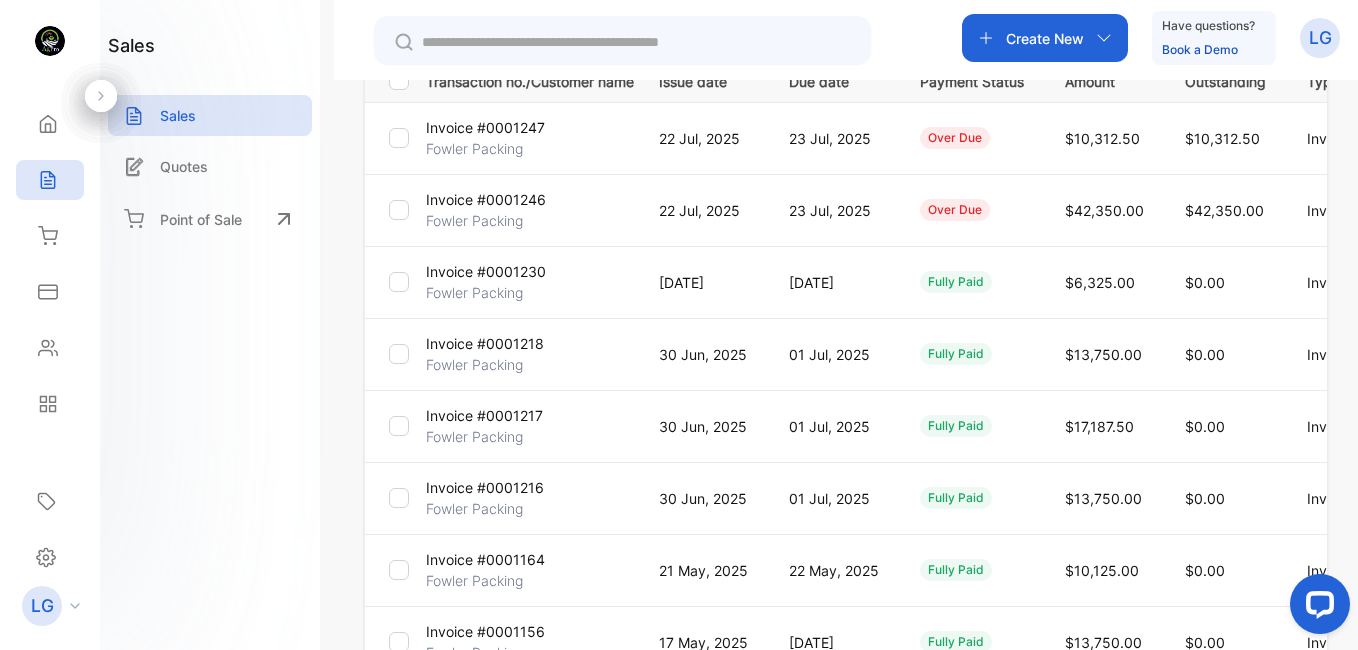 scroll, scrollTop: 300, scrollLeft: 0, axis: vertical 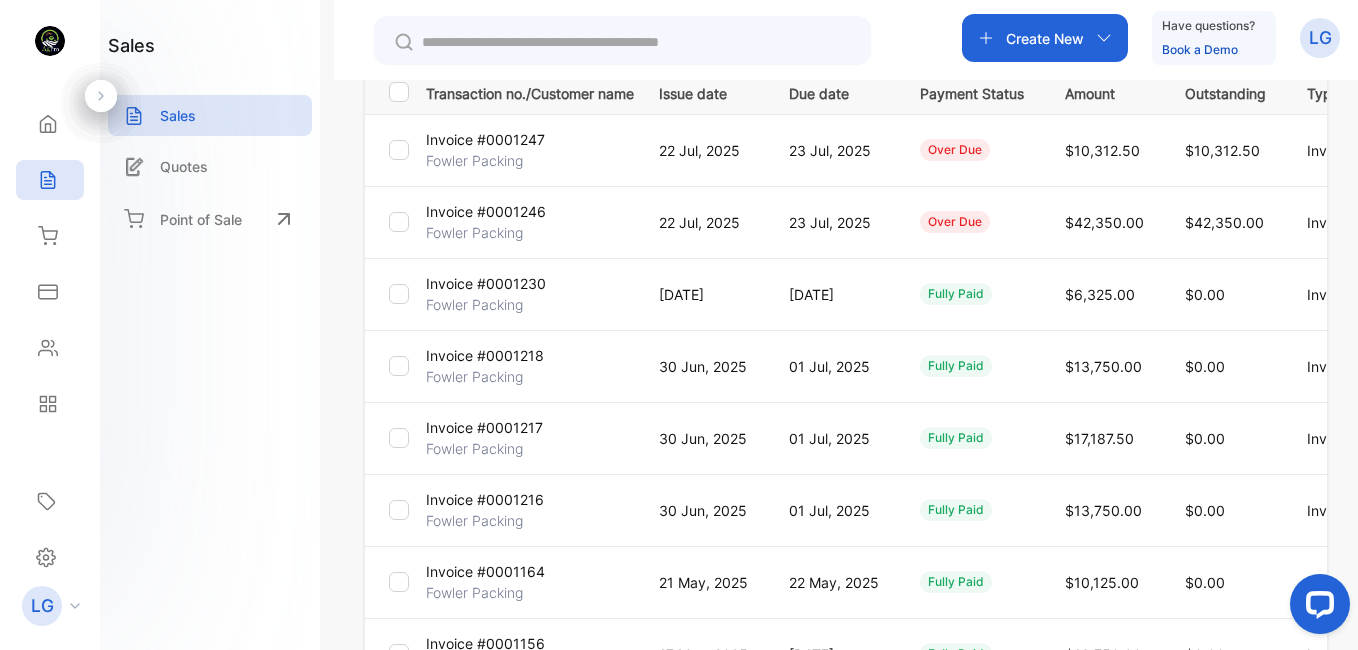 drag, startPoint x: 470, startPoint y: 300, endPoint x: 485, endPoint y: 298, distance: 15.132746 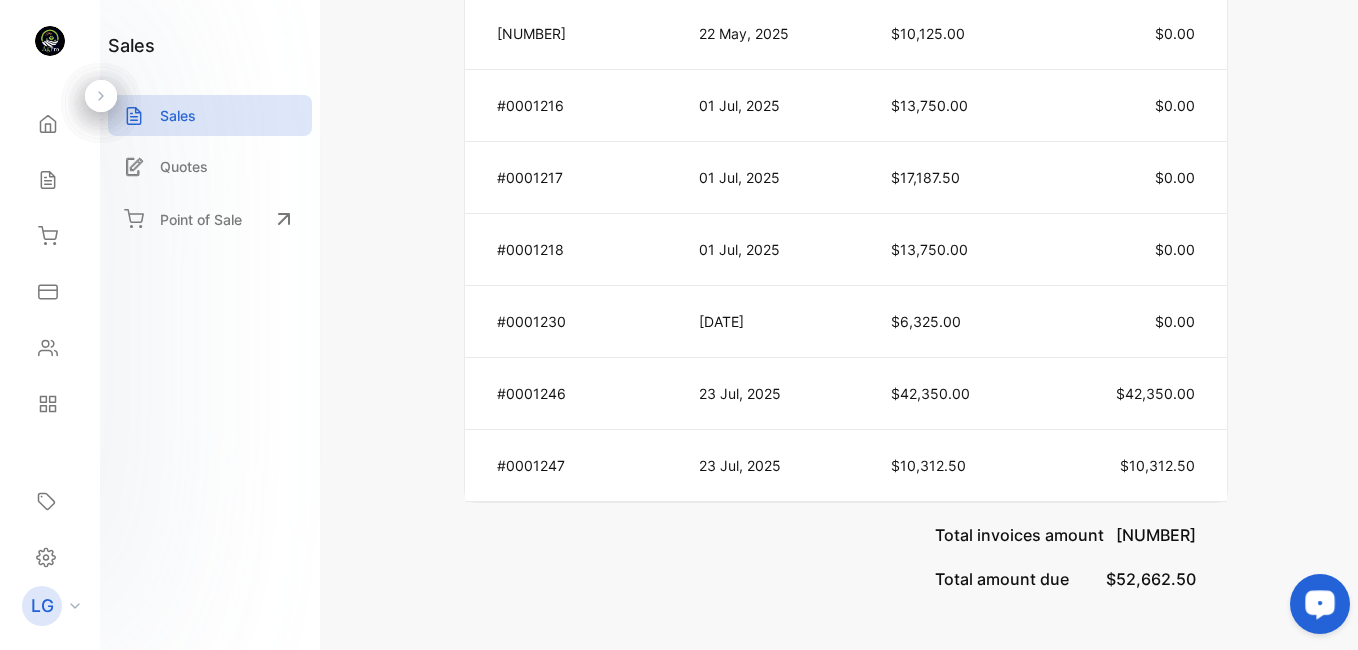scroll, scrollTop: 2896, scrollLeft: 0, axis: vertical 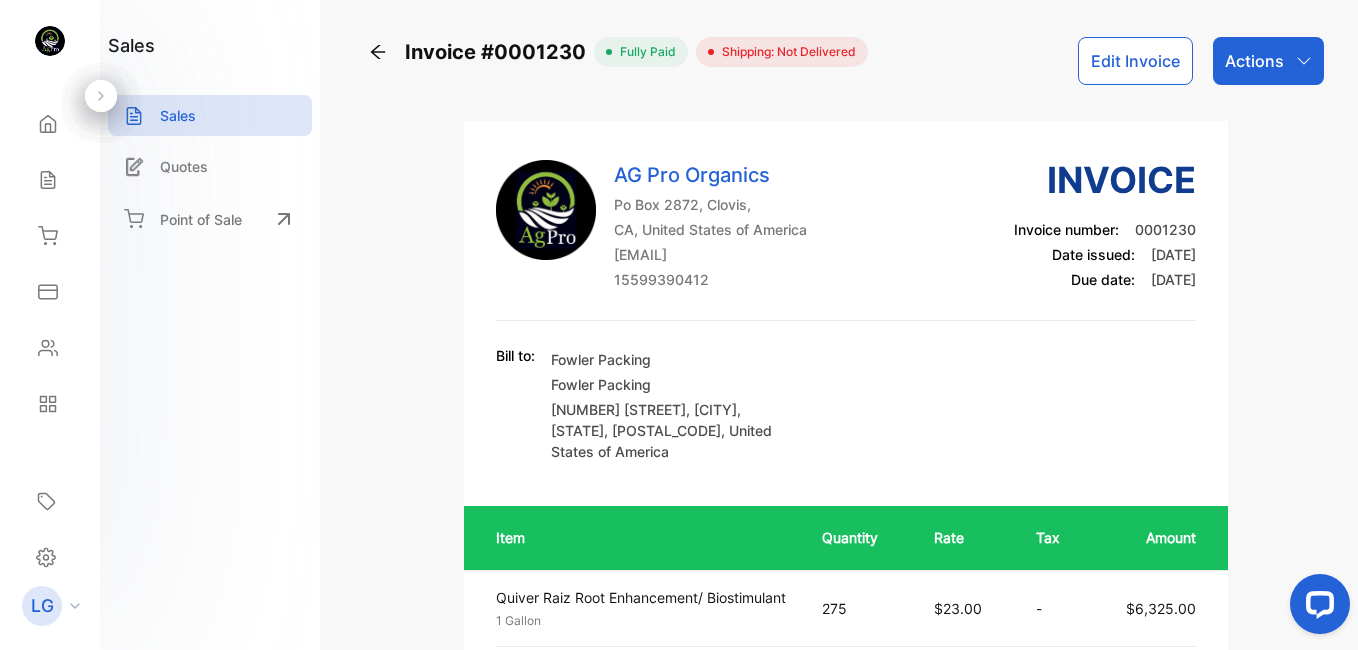 click 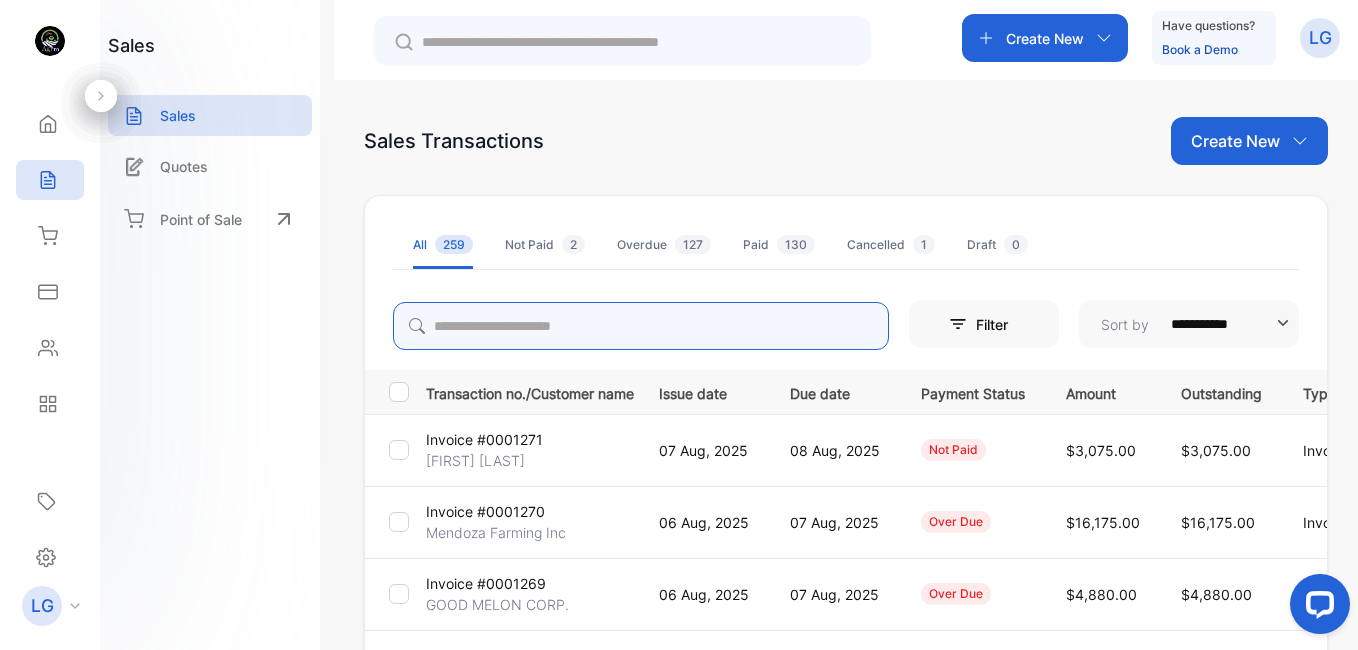 click at bounding box center [641, 326] 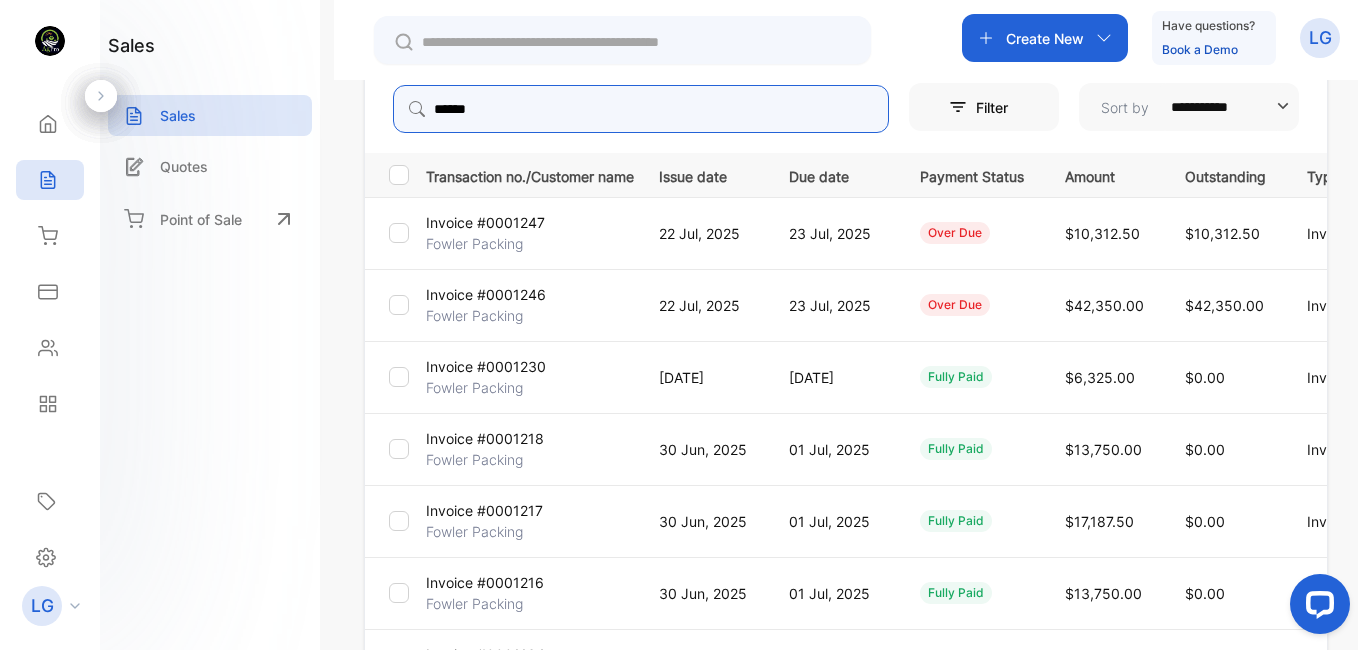 scroll, scrollTop: 222, scrollLeft: 0, axis: vertical 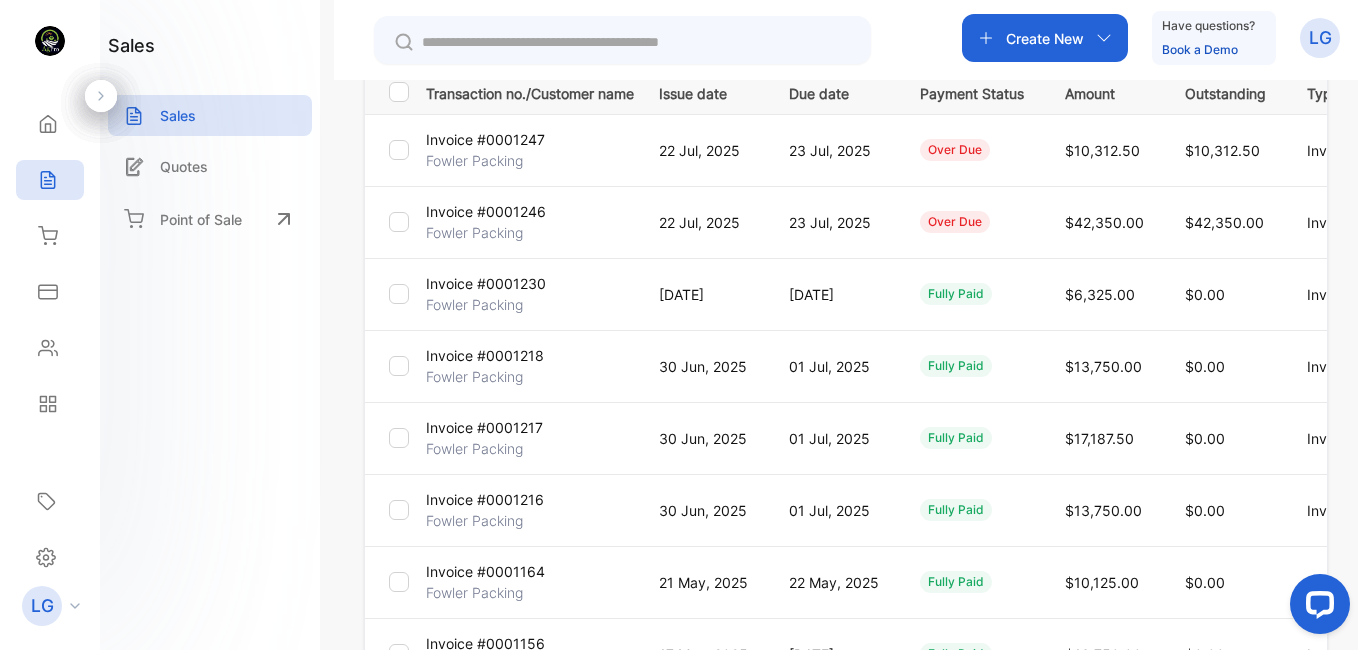 type on "******" 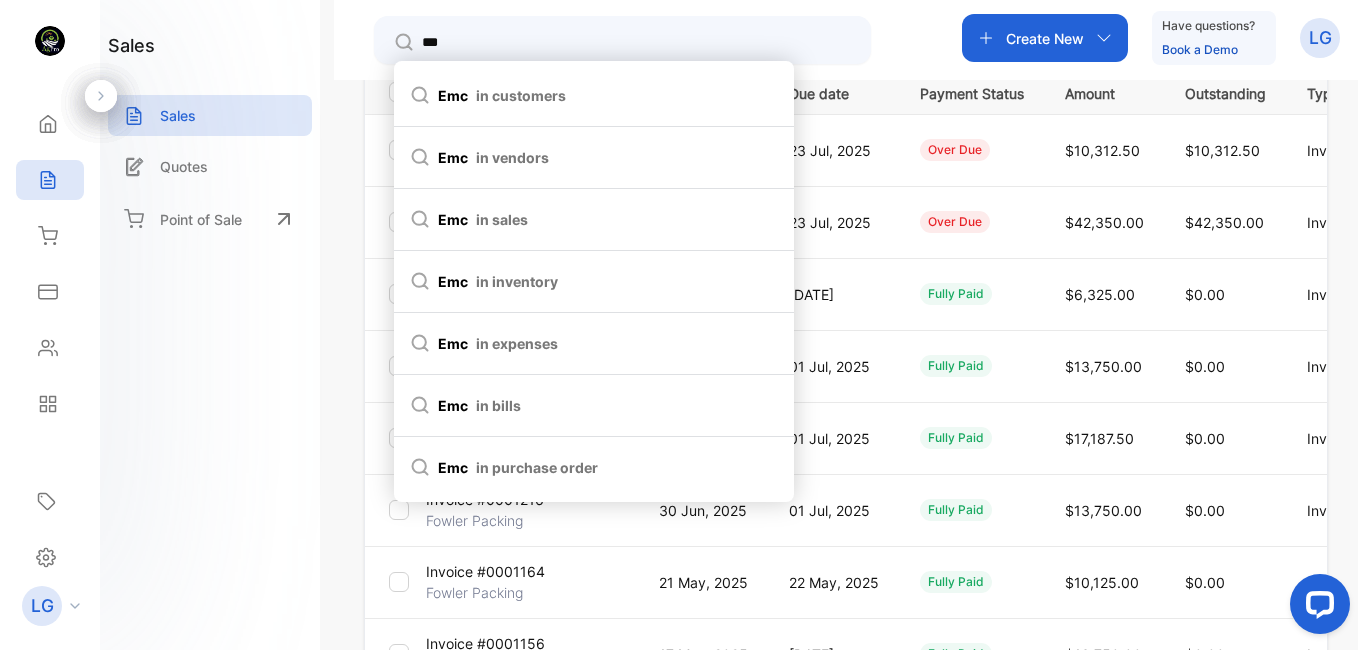type on "***" 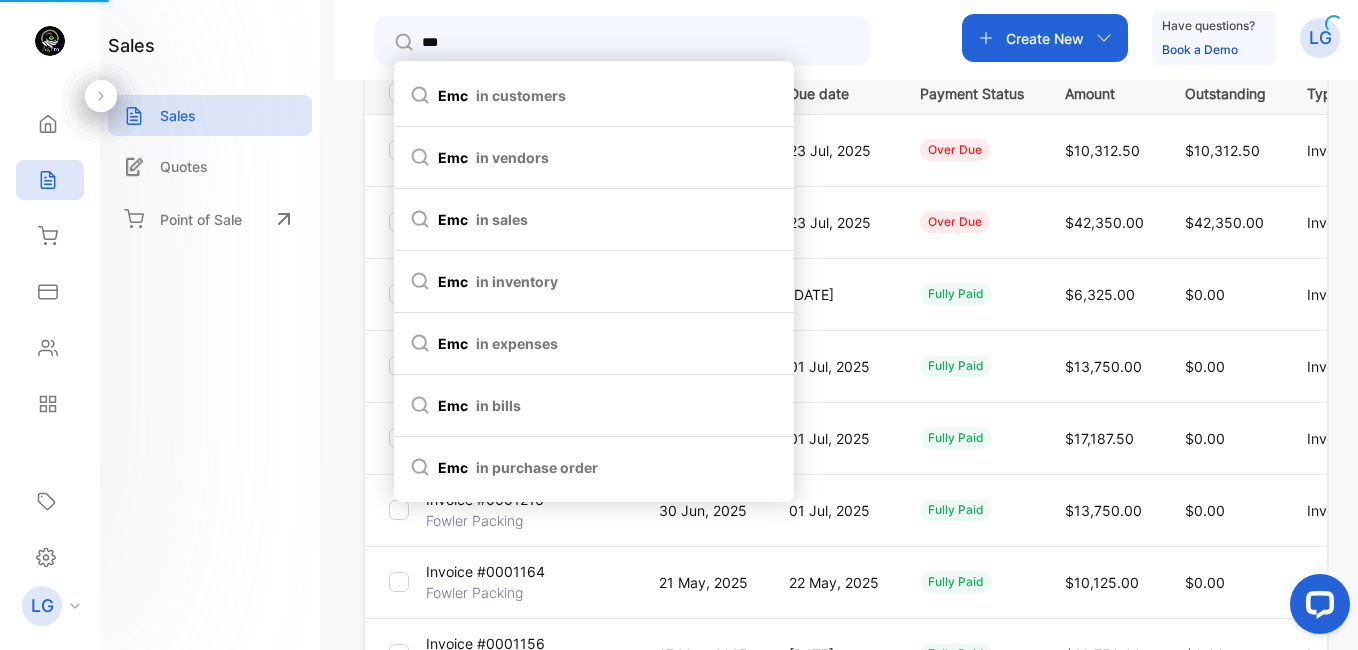 type 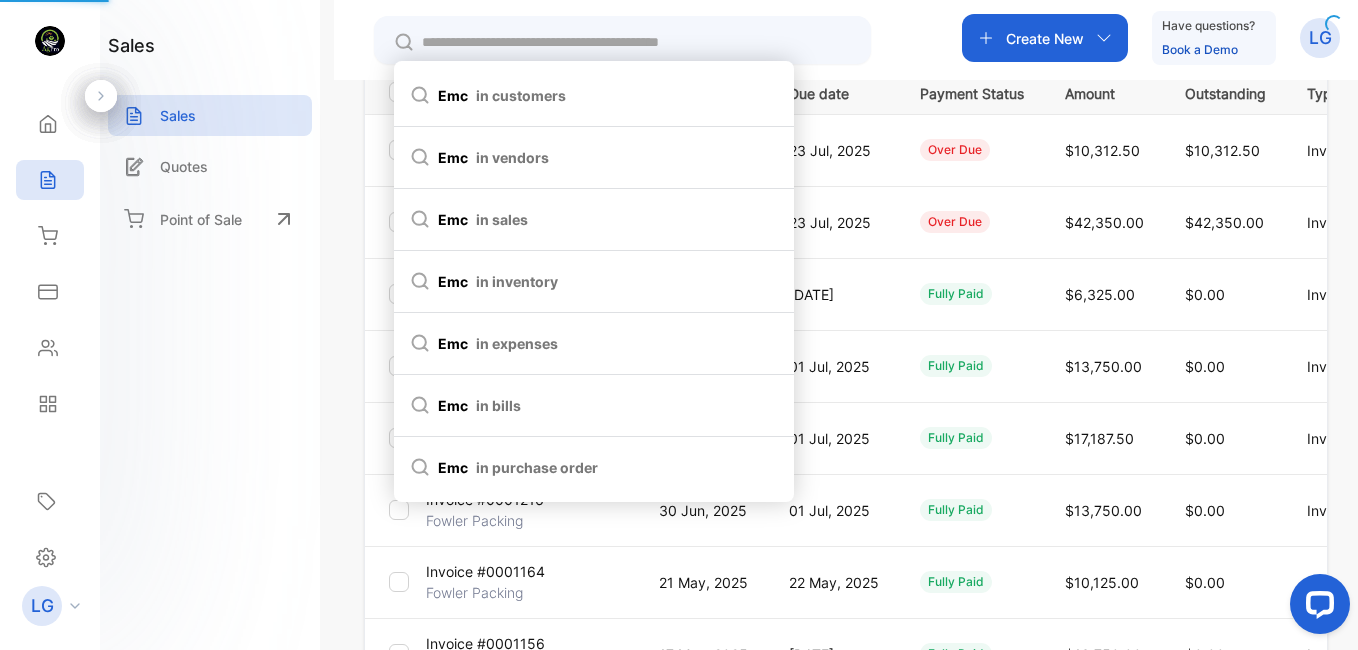 type on "***" 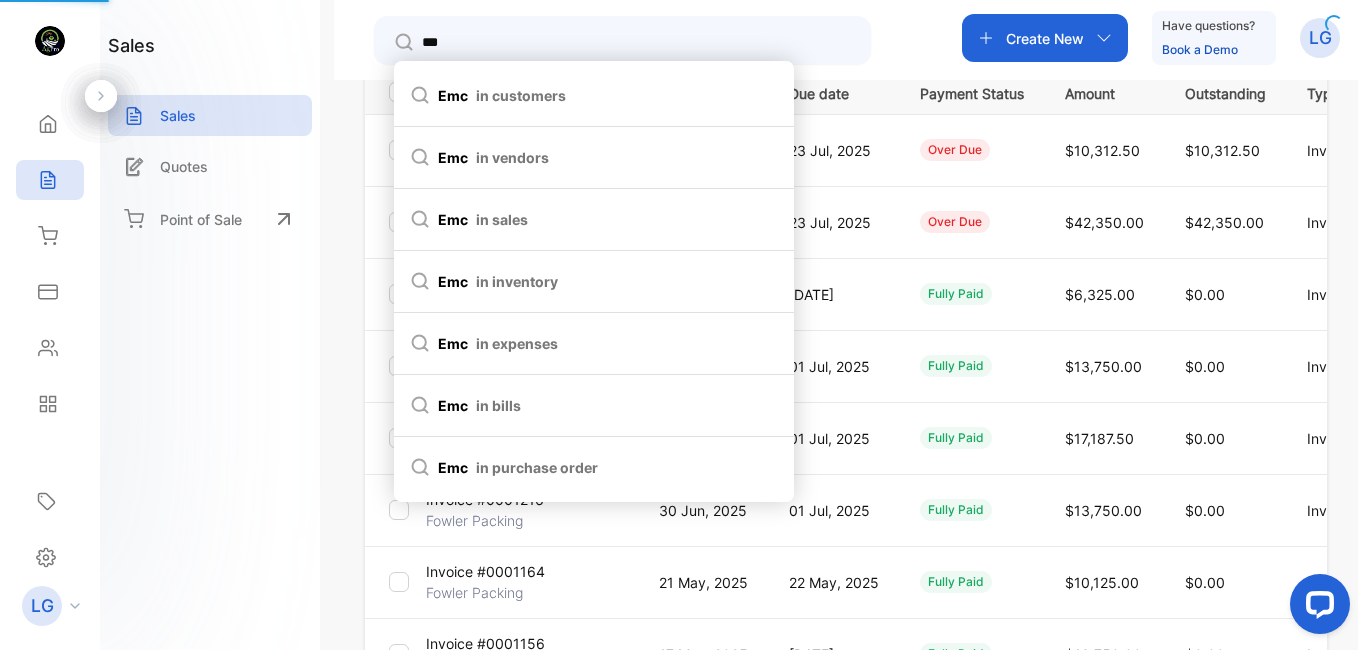 type 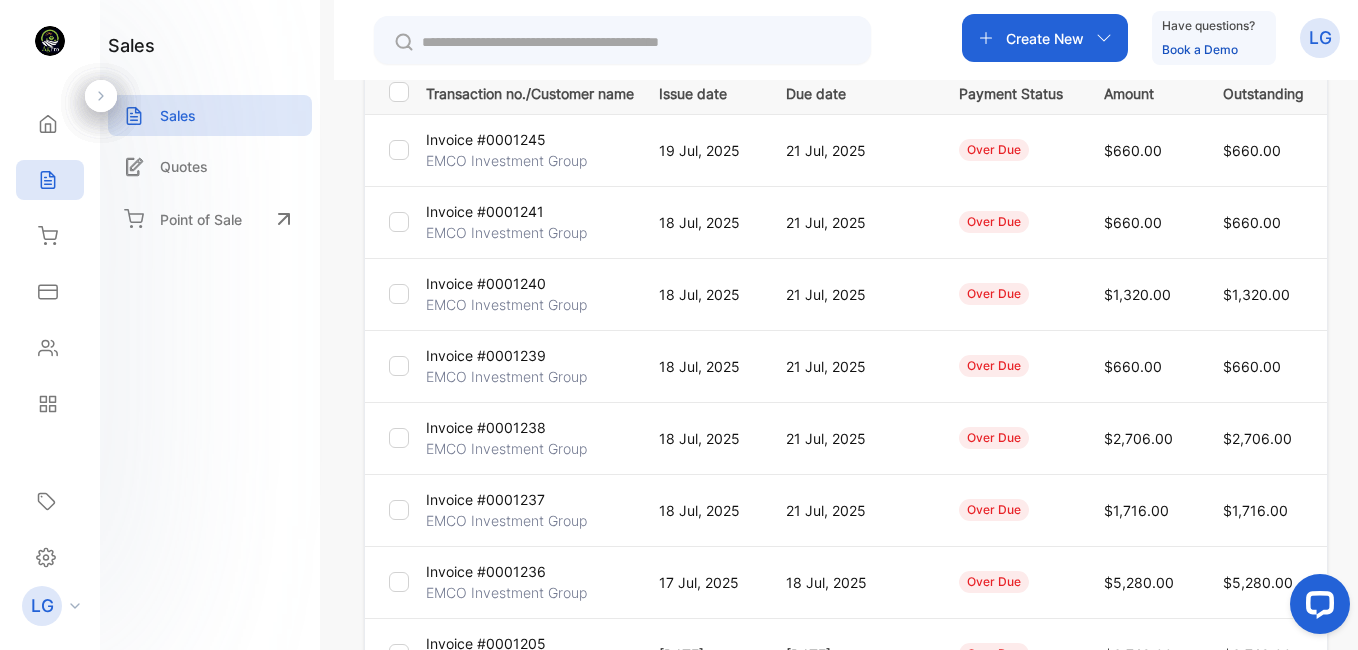 click on "Invoice #0001245" at bounding box center (486, 139) 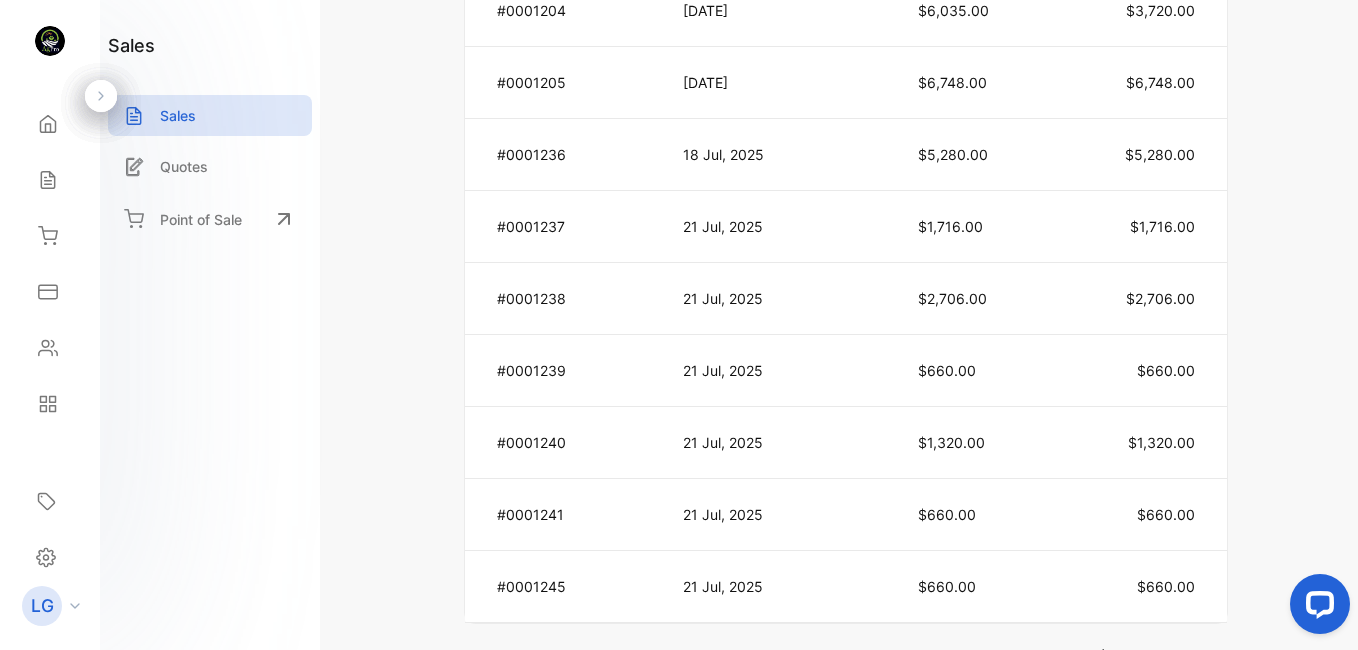 scroll, scrollTop: 2348, scrollLeft: 0, axis: vertical 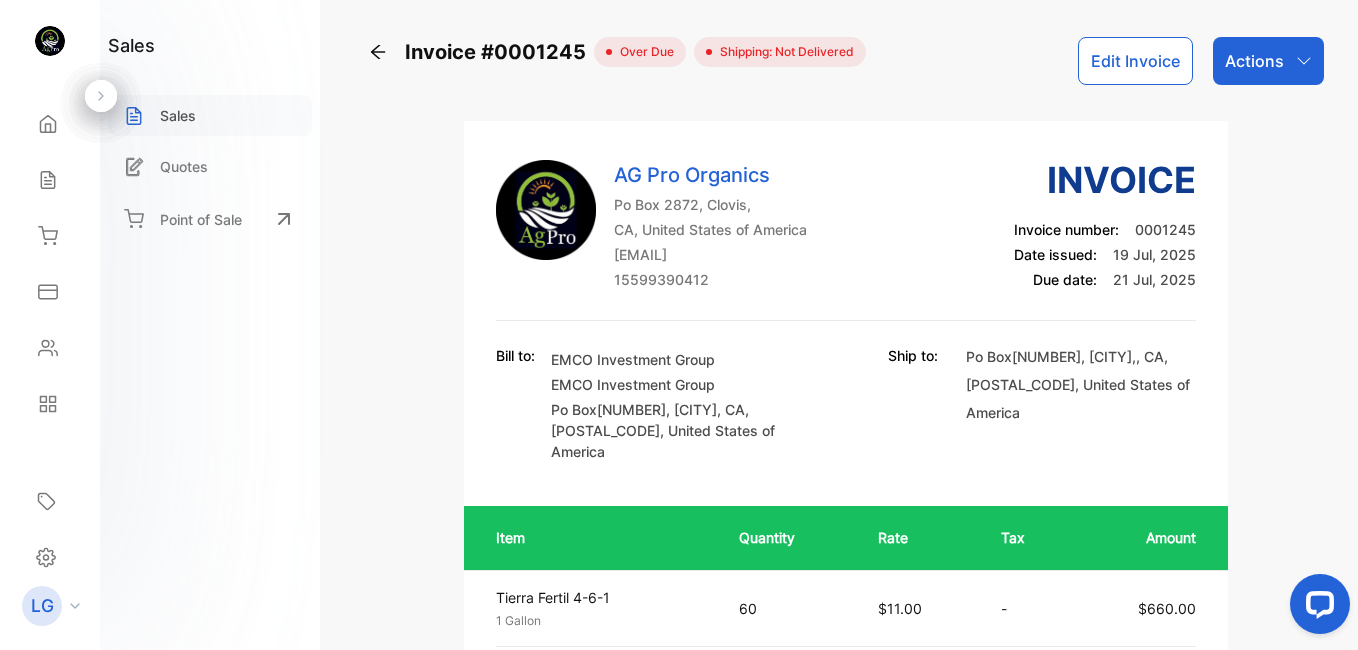 click on "Sales" at bounding box center (178, 115) 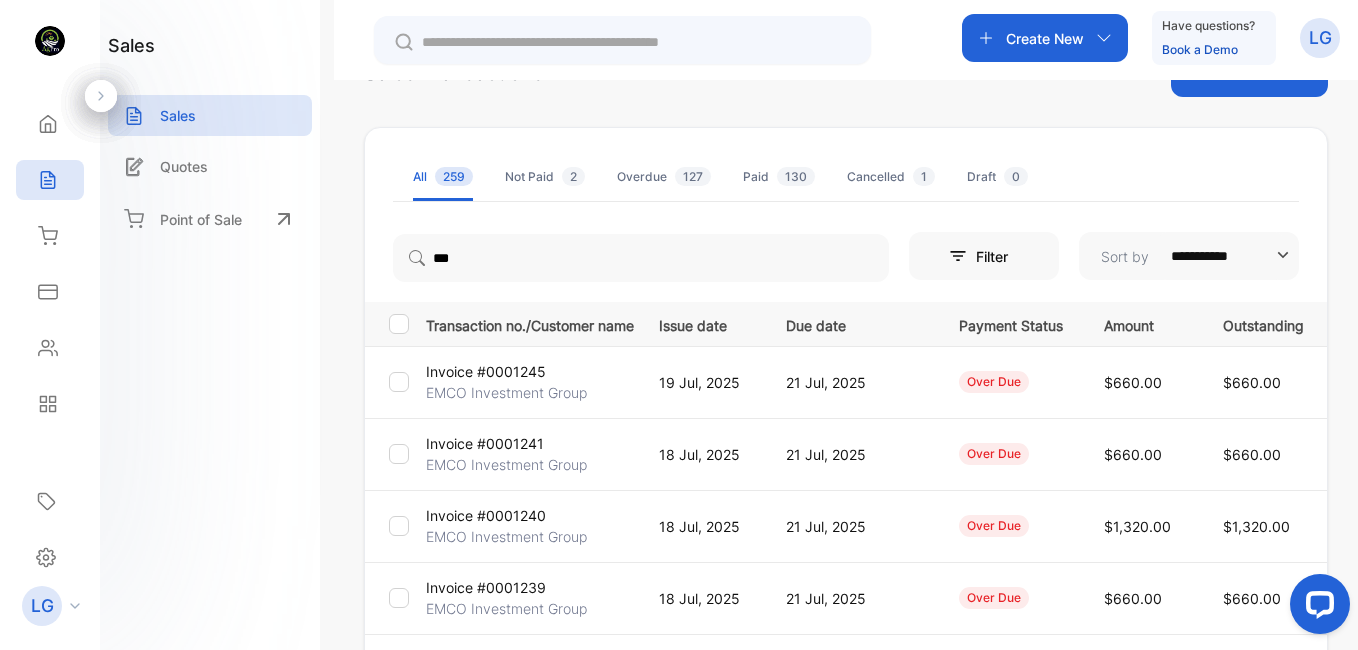 scroll, scrollTop: 10, scrollLeft: 0, axis: vertical 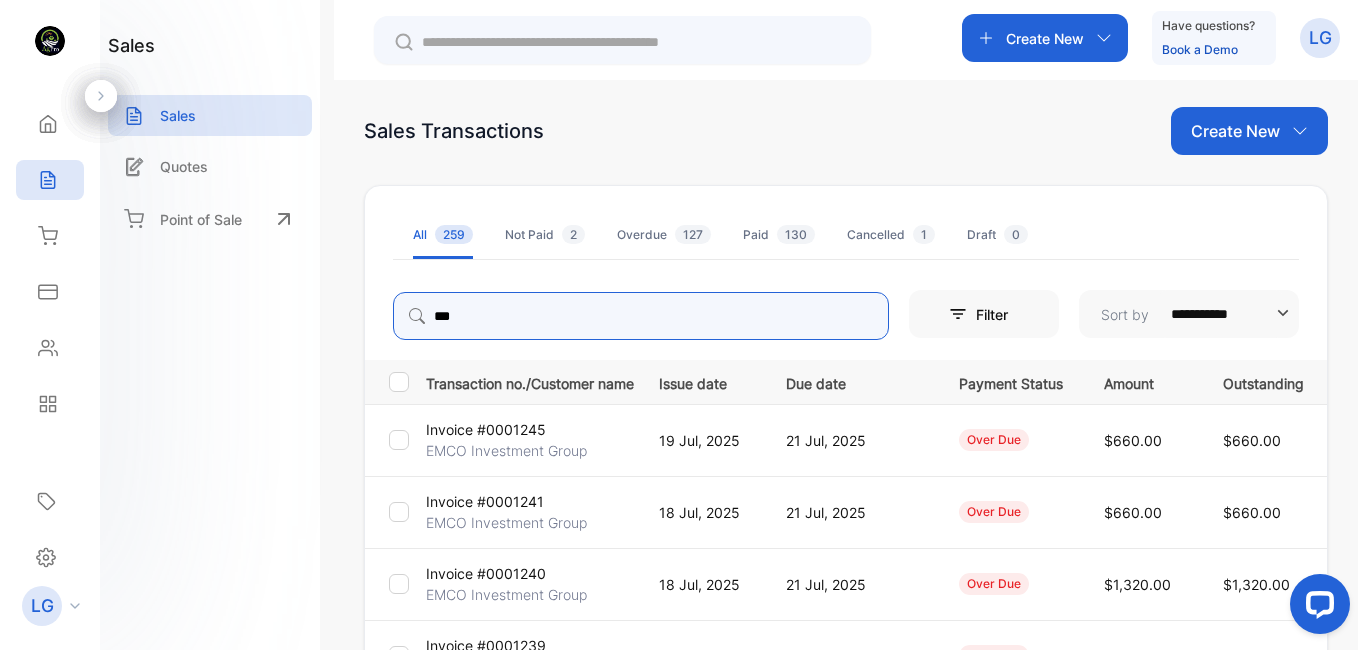 click on "***" at bounding box center (641, 316) 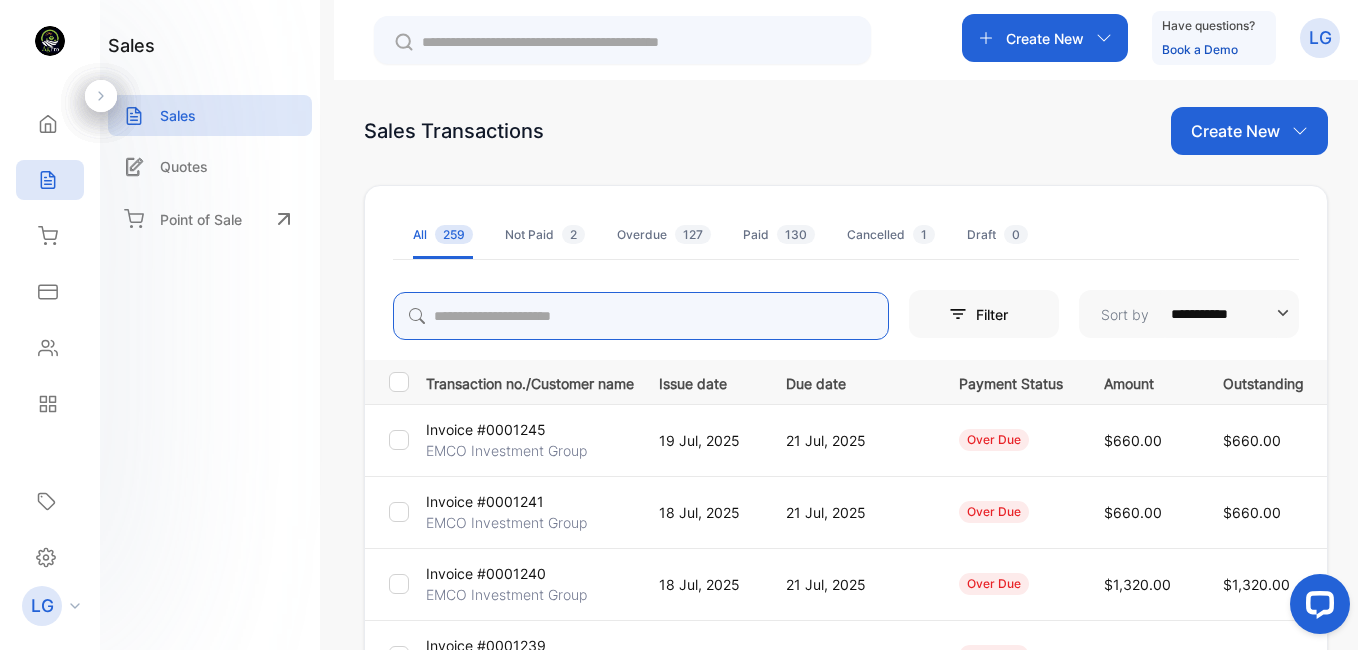 click at bounding box center [641, 316] 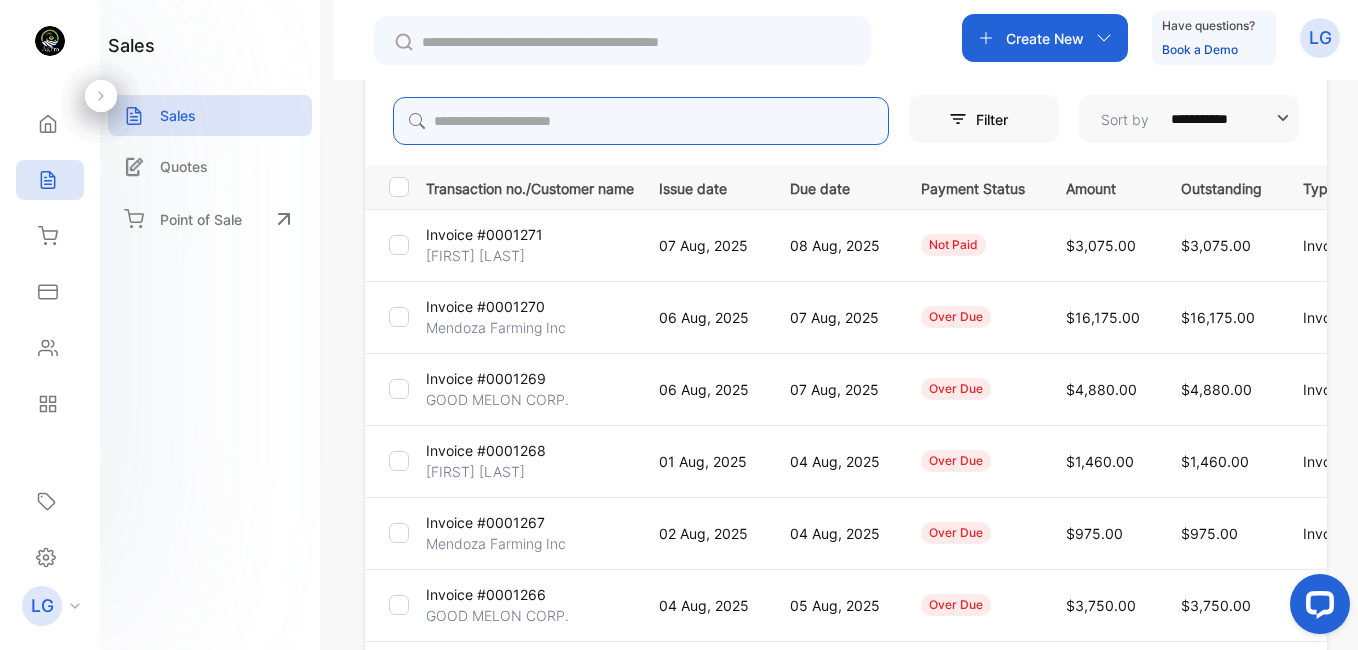 scroll, scrollTop: 206, scrollLeft: 0, axis: vertical 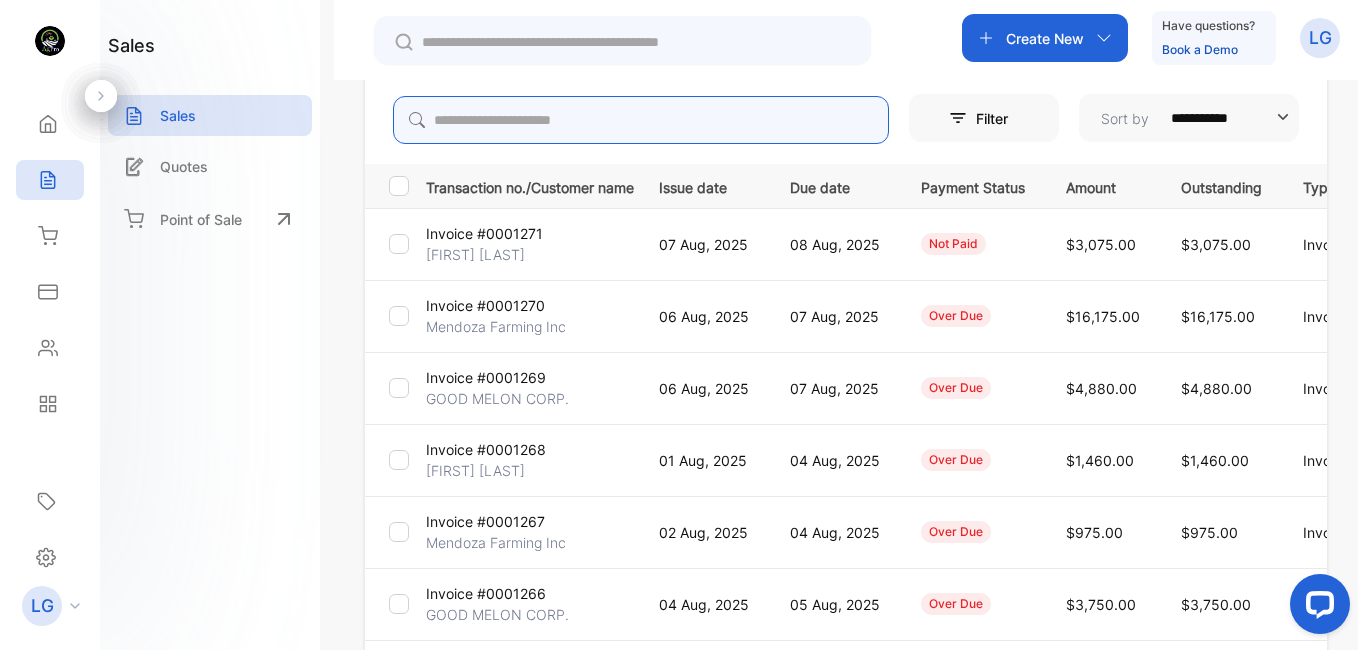 type 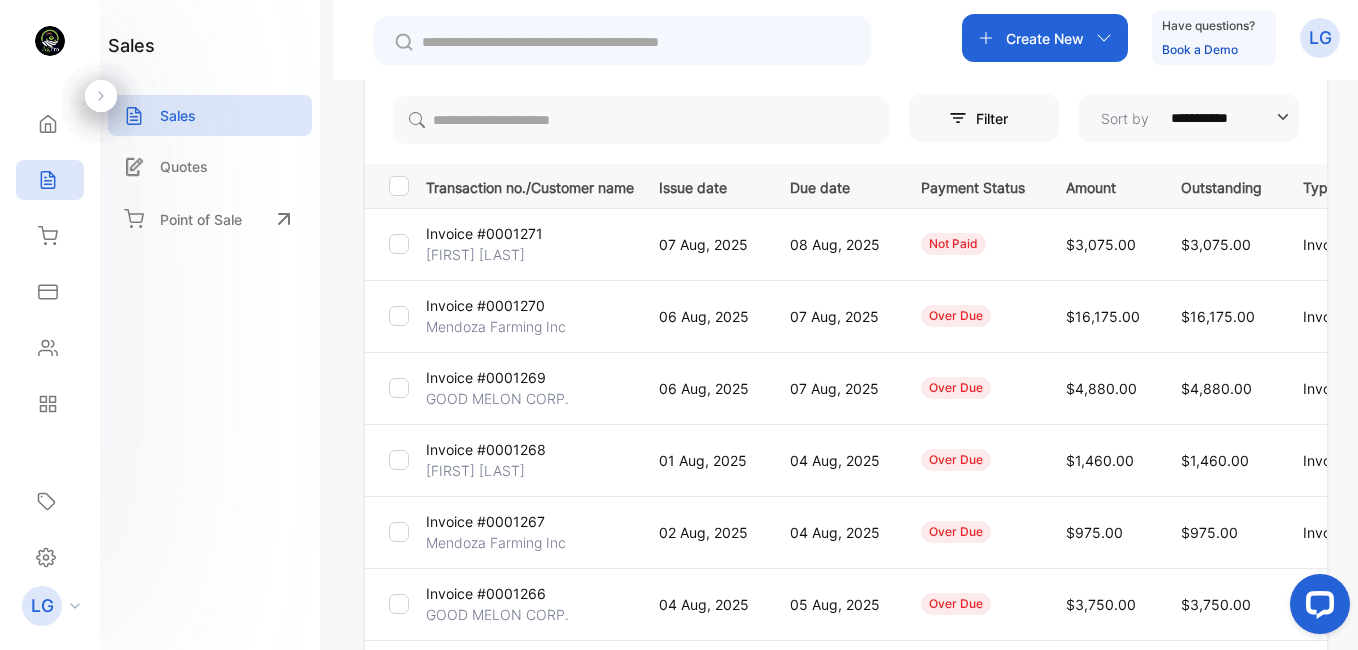 click on "Invoice #0001270" at bounding box center (485, 305) 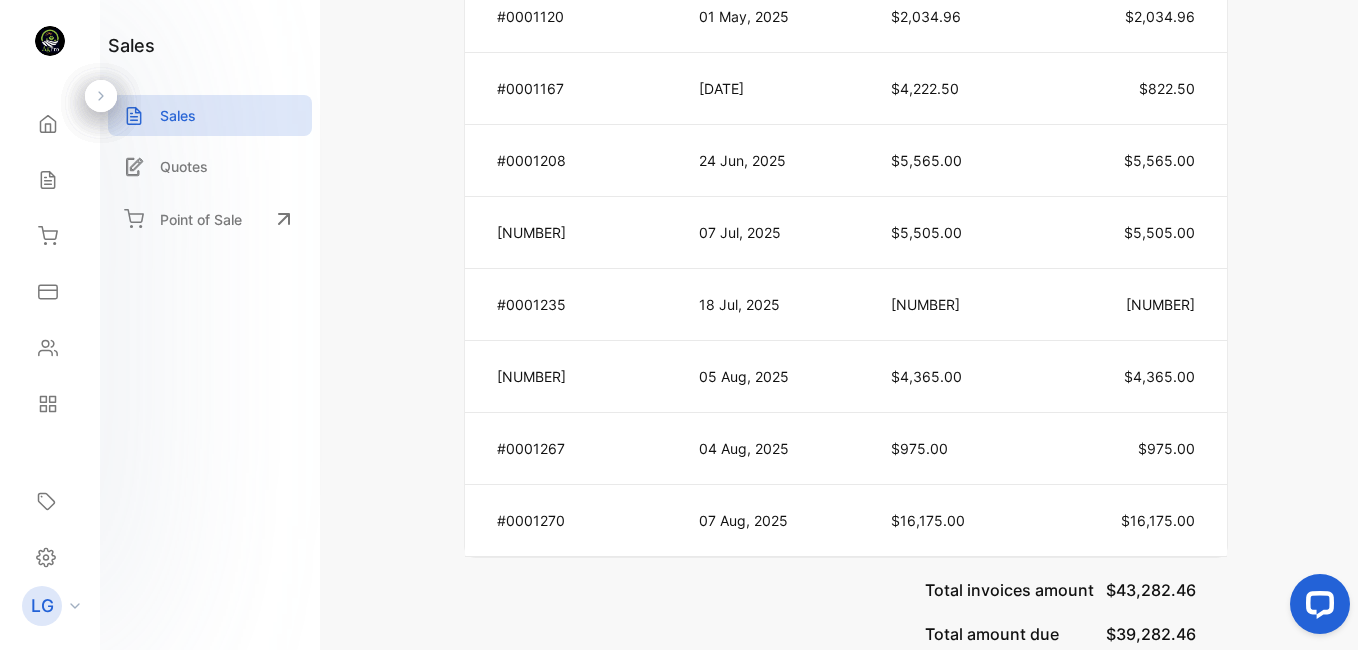 scroll, scrollTop: 1520, scrollLeft: 0, axis: vertical 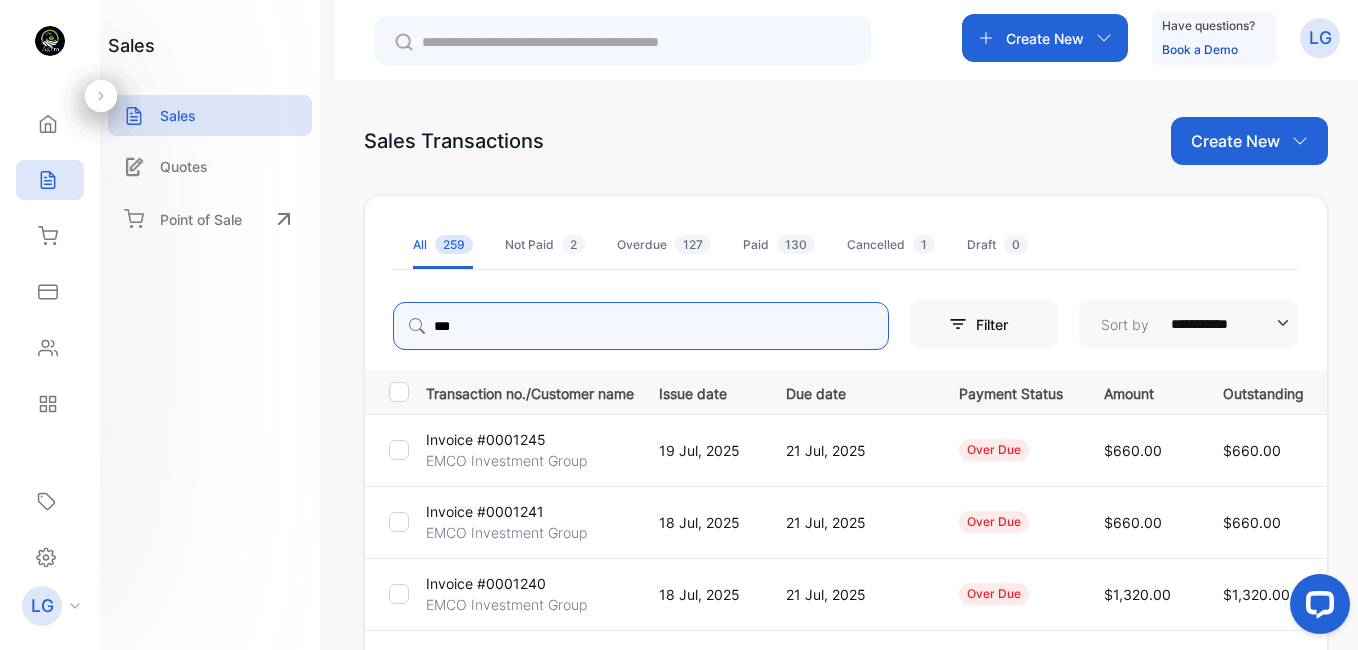 click on "***" at bounding box center [641, 326] 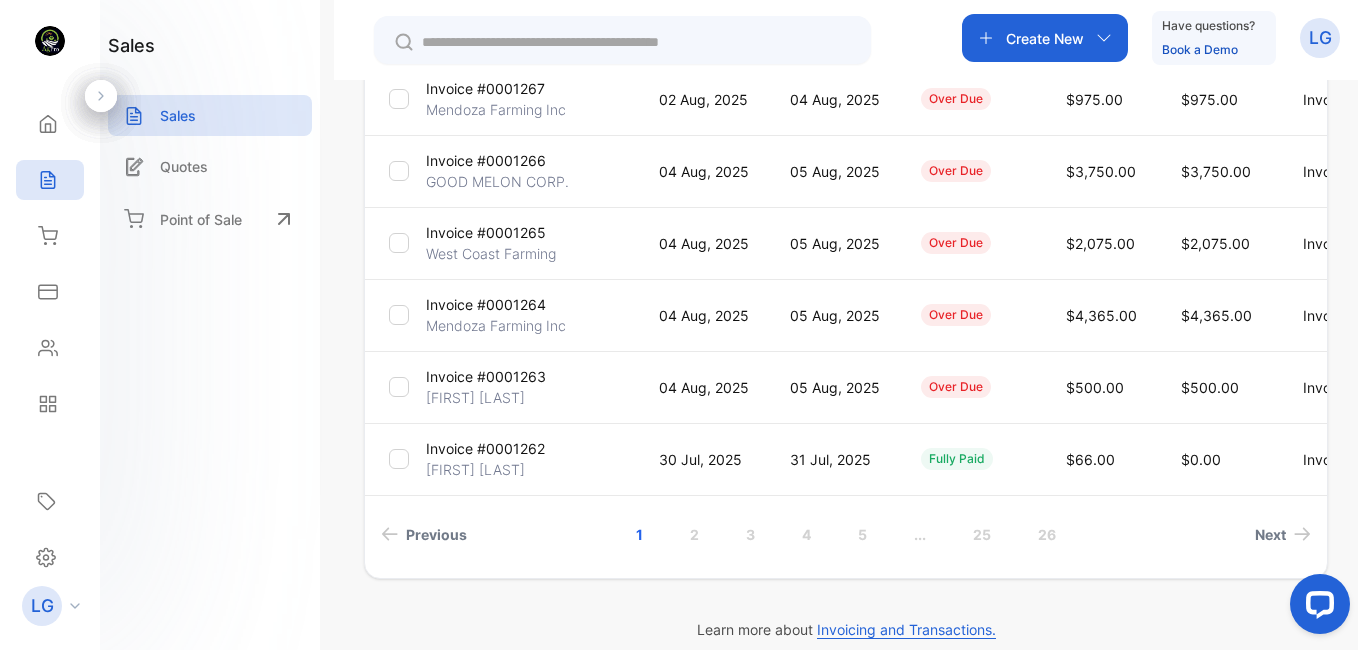 scroll, scrollTop: 641, scrollLeft: 0, axis: vertical 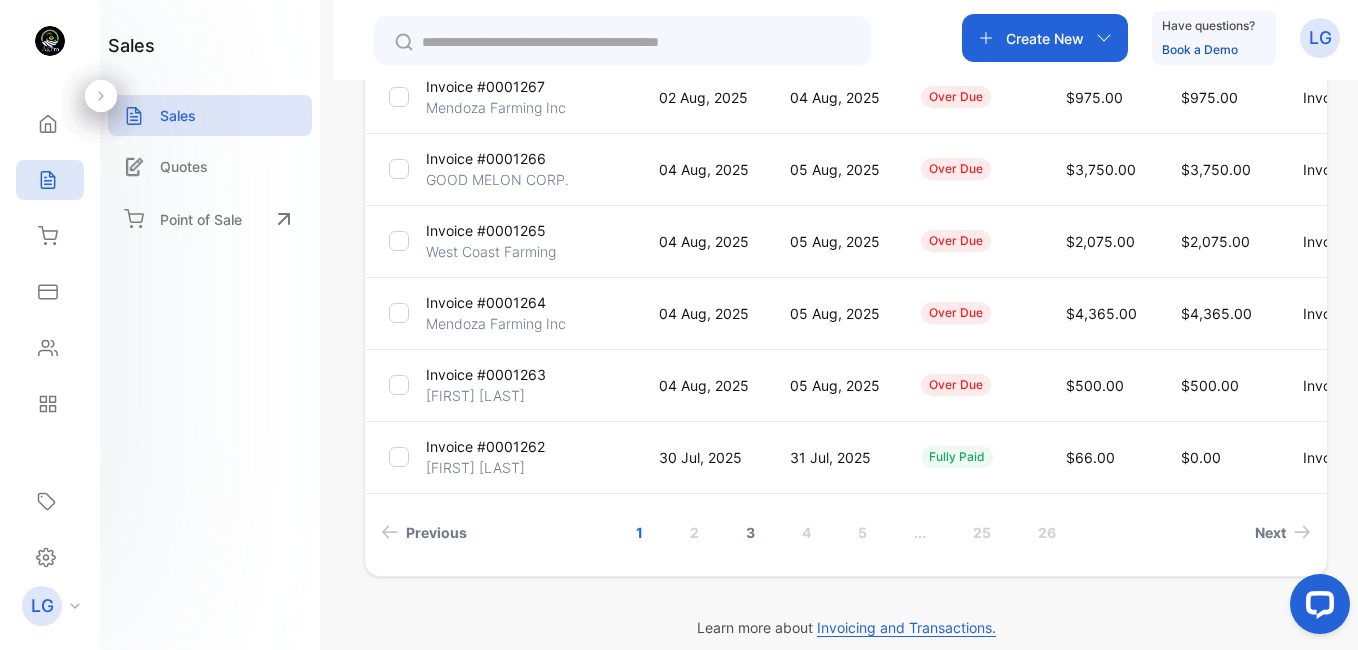 type 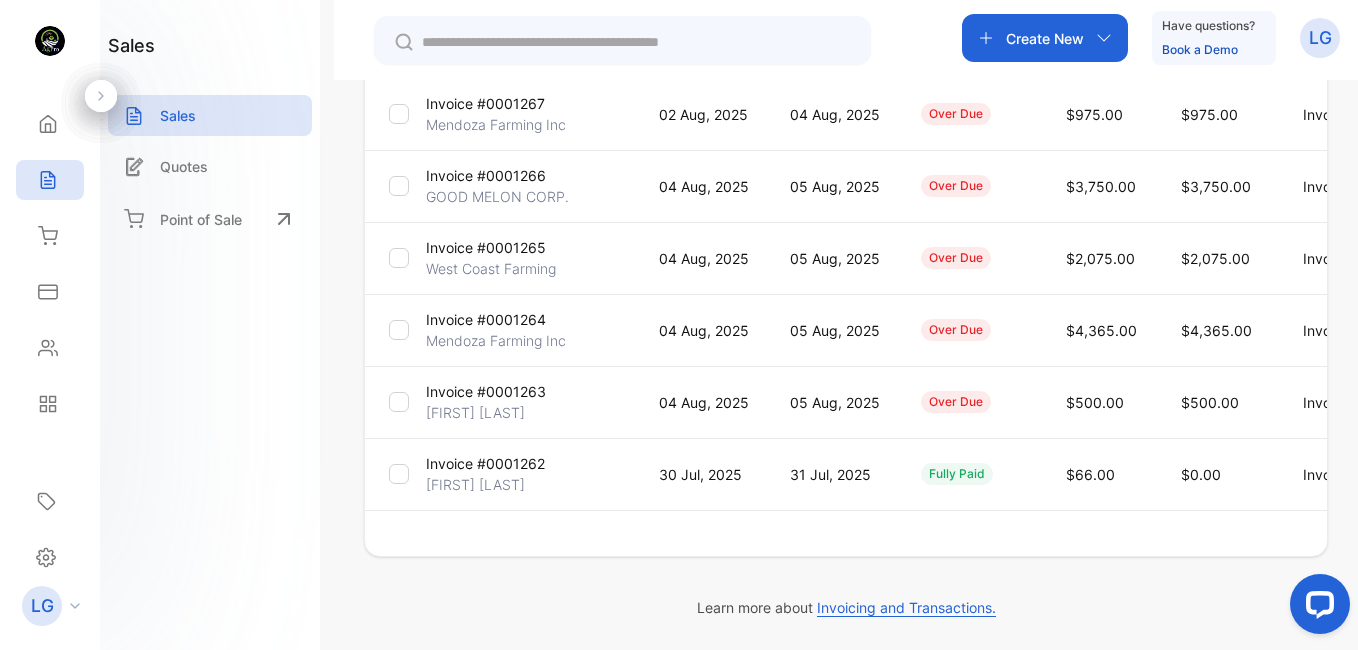 scroll, scrollTop: 624, scrollLeft: 0, axis: vertical 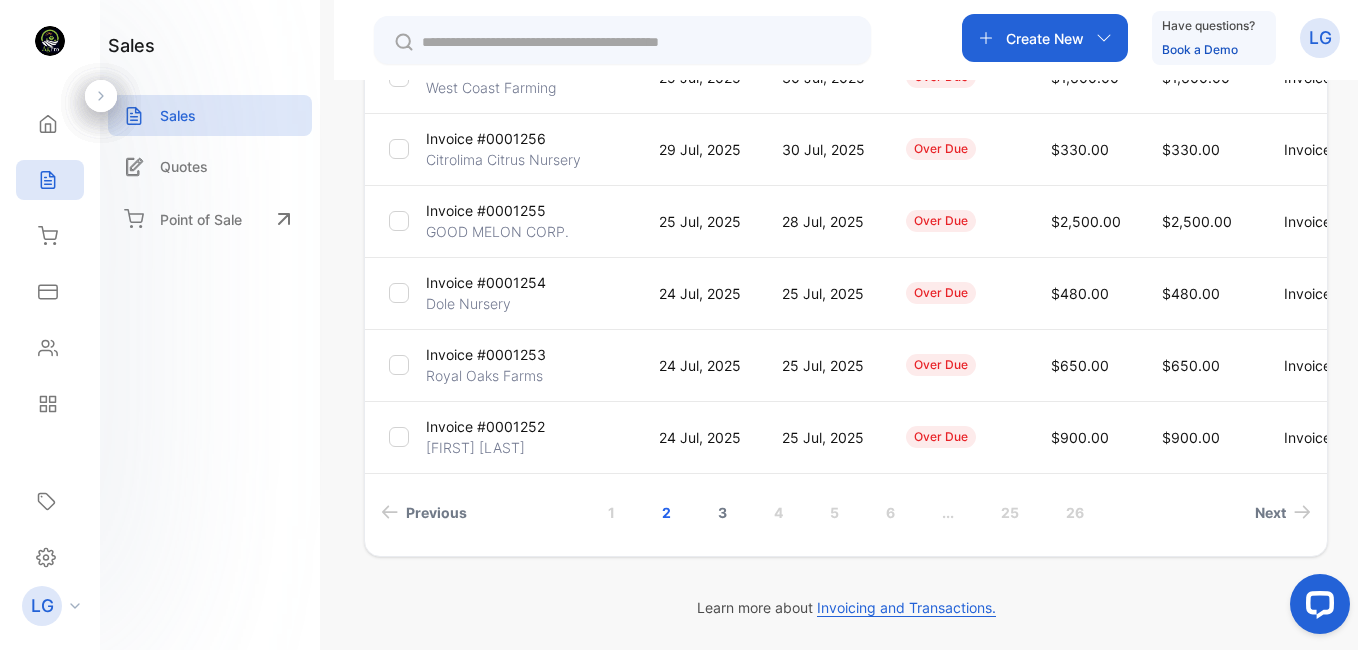 click on "3" at bounding box center [722, 512] 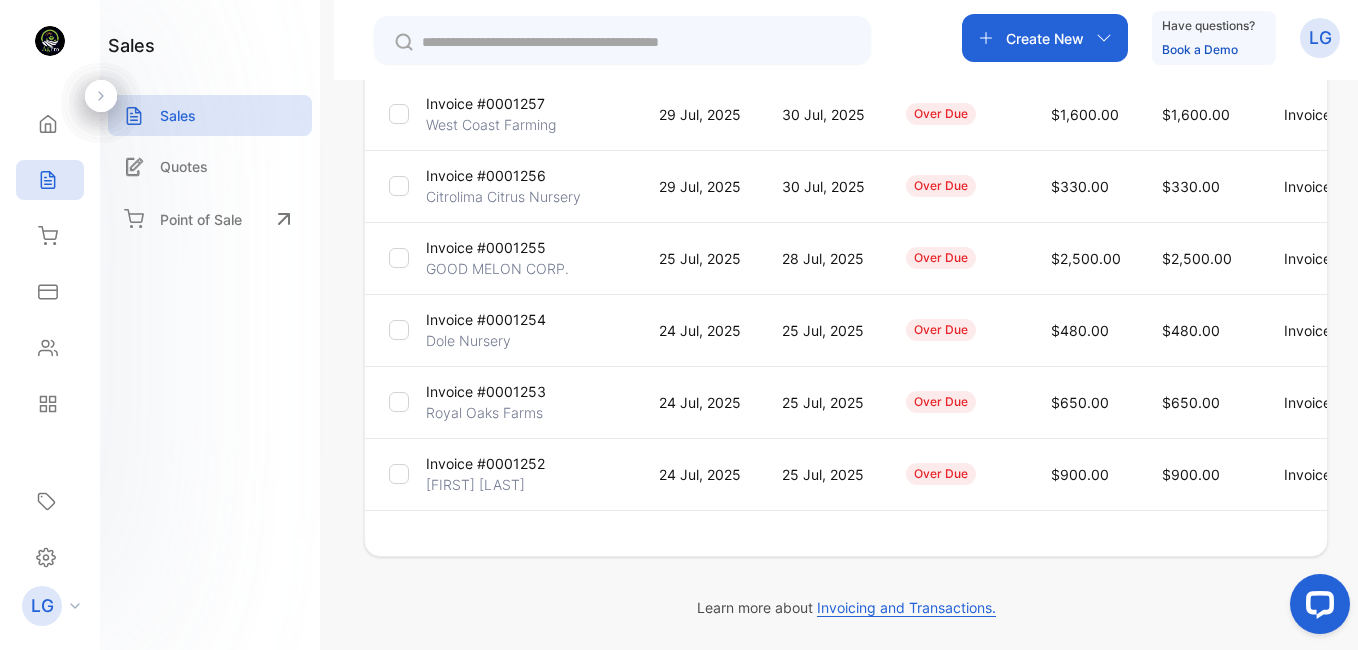 scroll, scrollTop: 624, scrollLeft: 0, axis: vertical 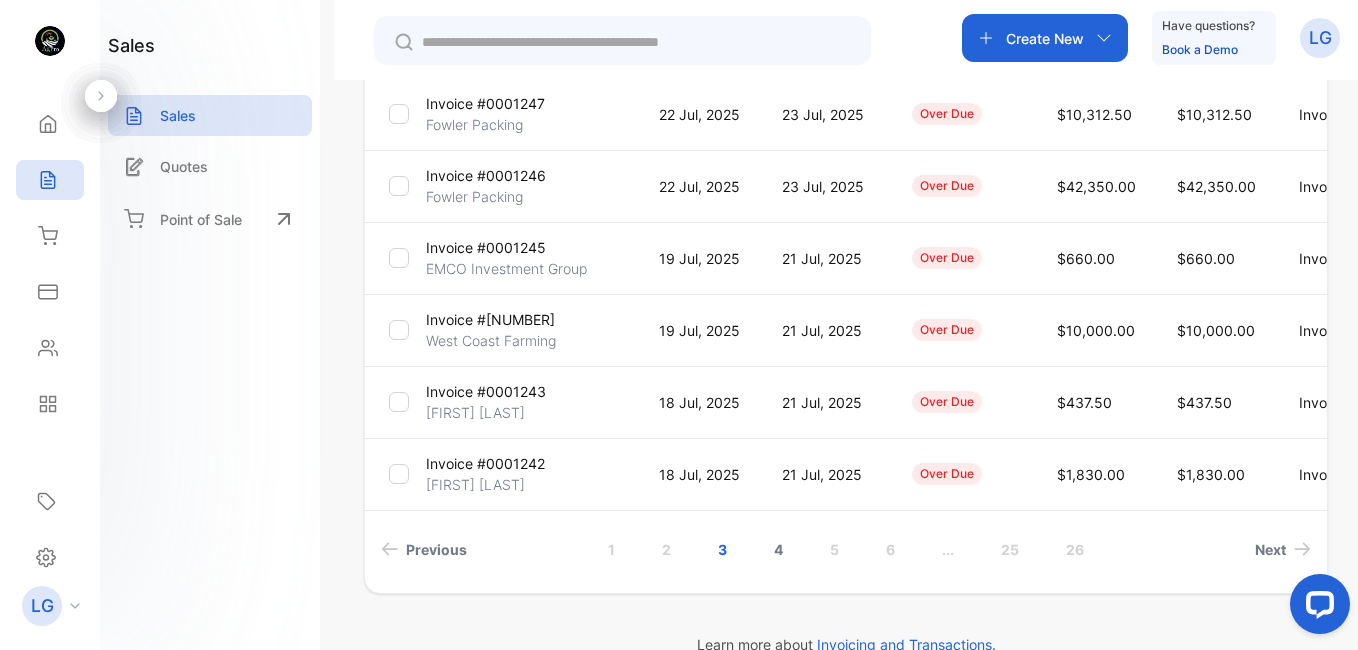 click on "4" at bounding box center (778, 549) 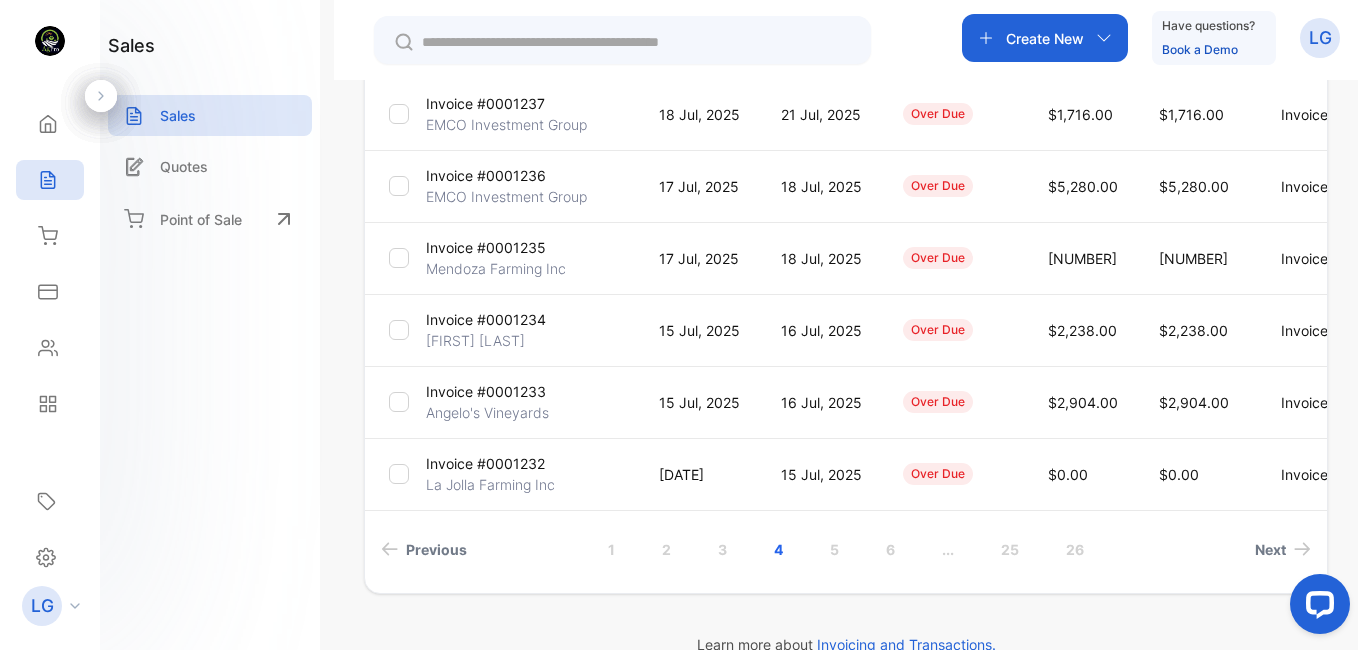 click on "Invoice #0001233" at bounding box center [486, 391] 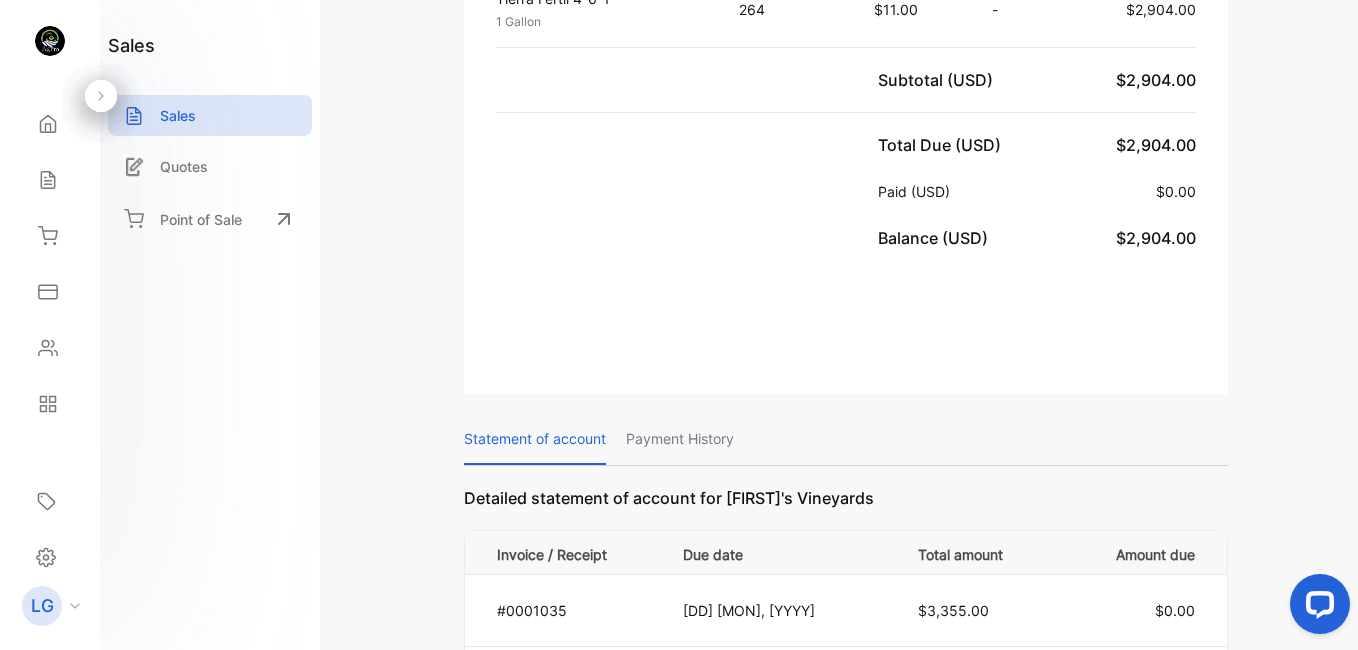 scroll, scrollTop: 666, scrollLeft: 0, axis: vertical 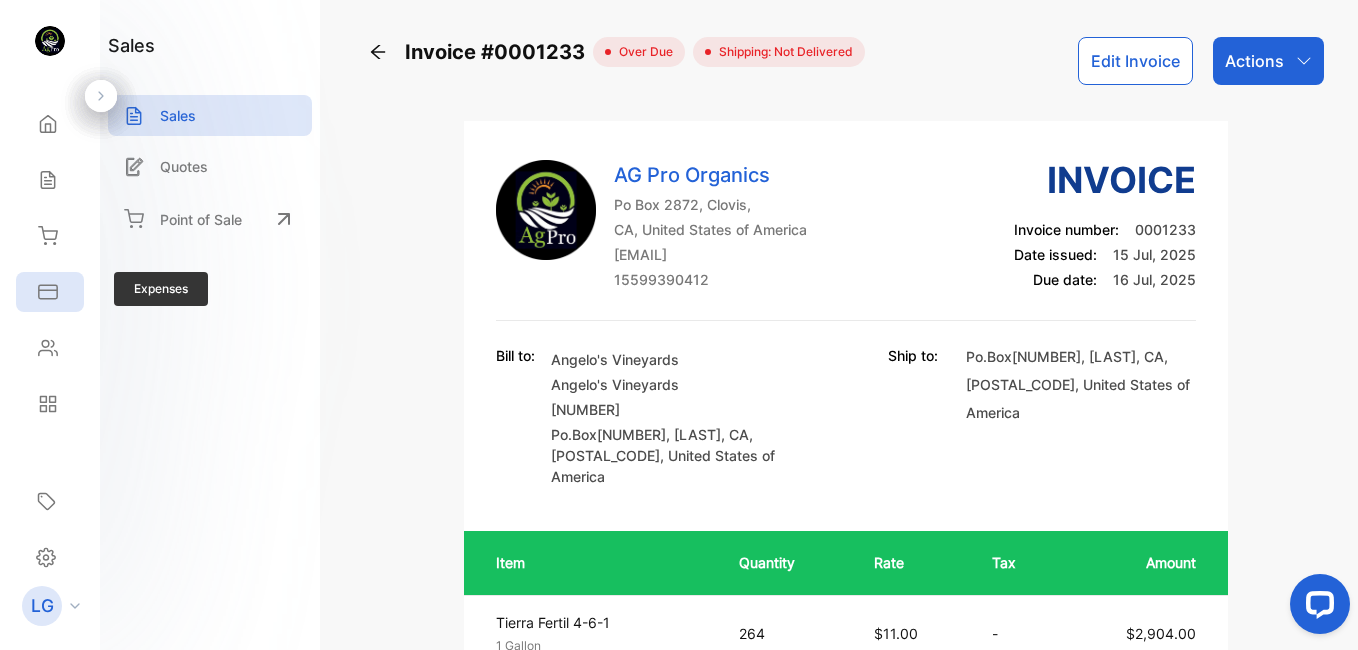 click 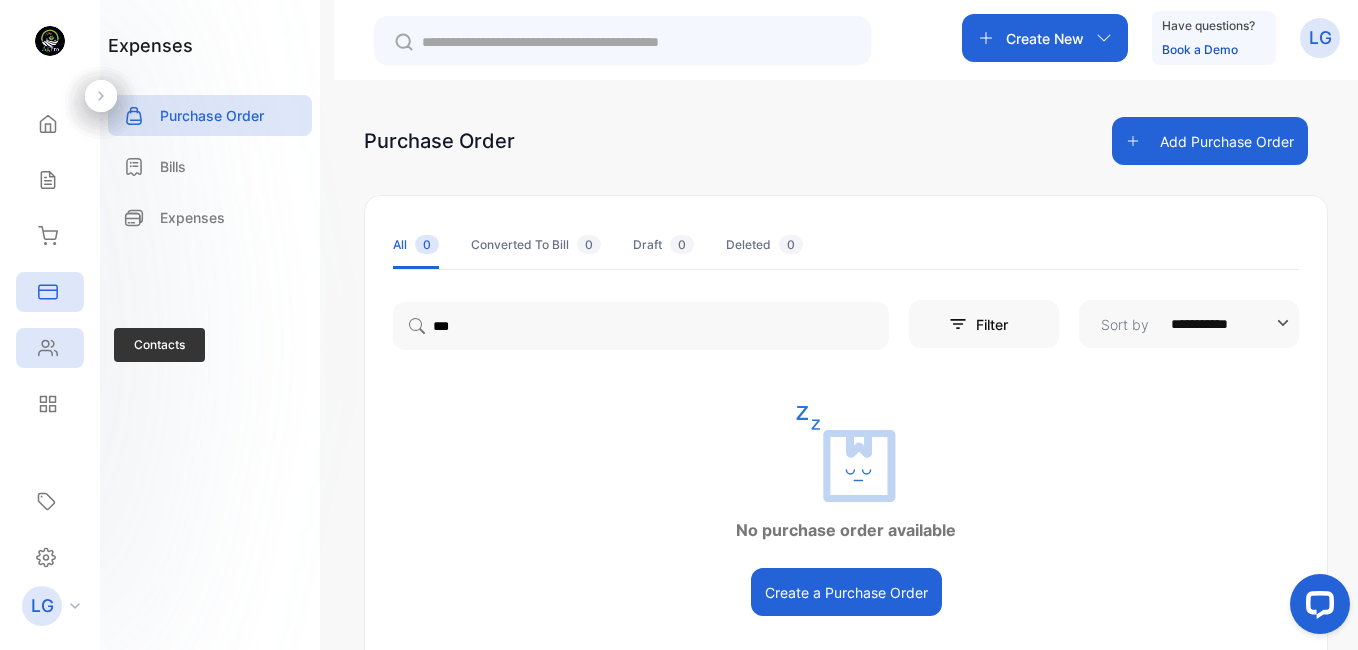 click 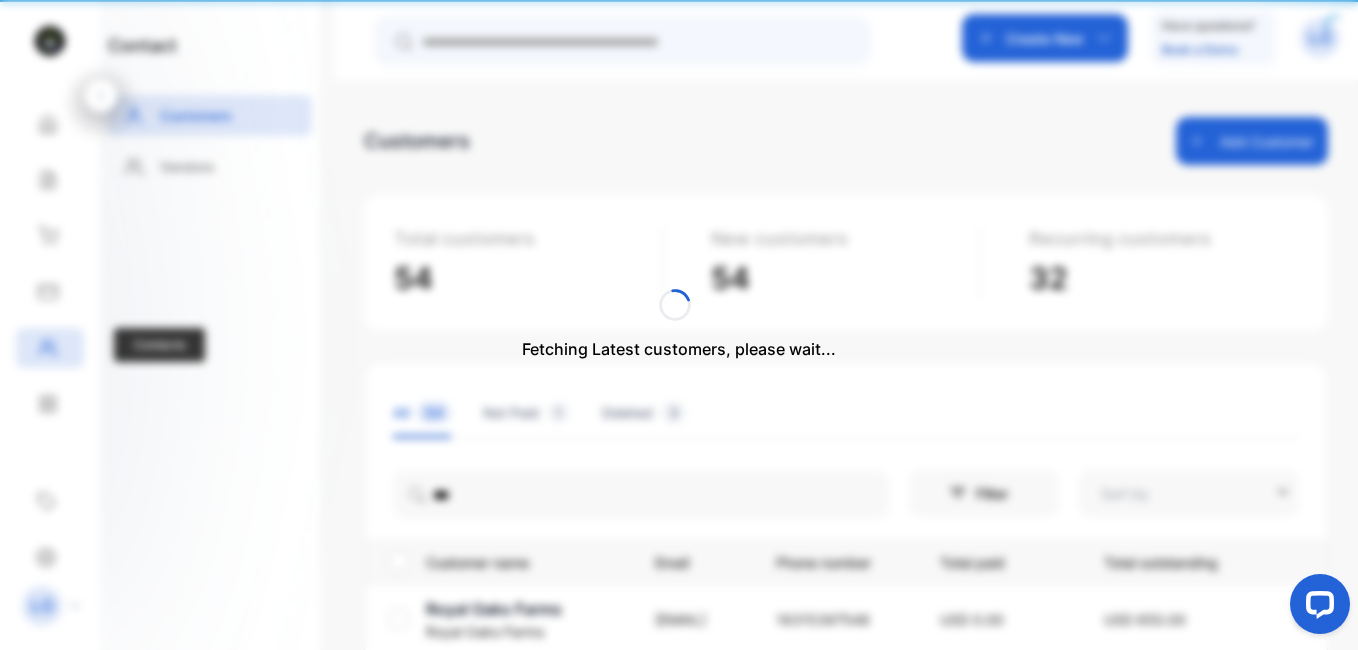 type on "**********" 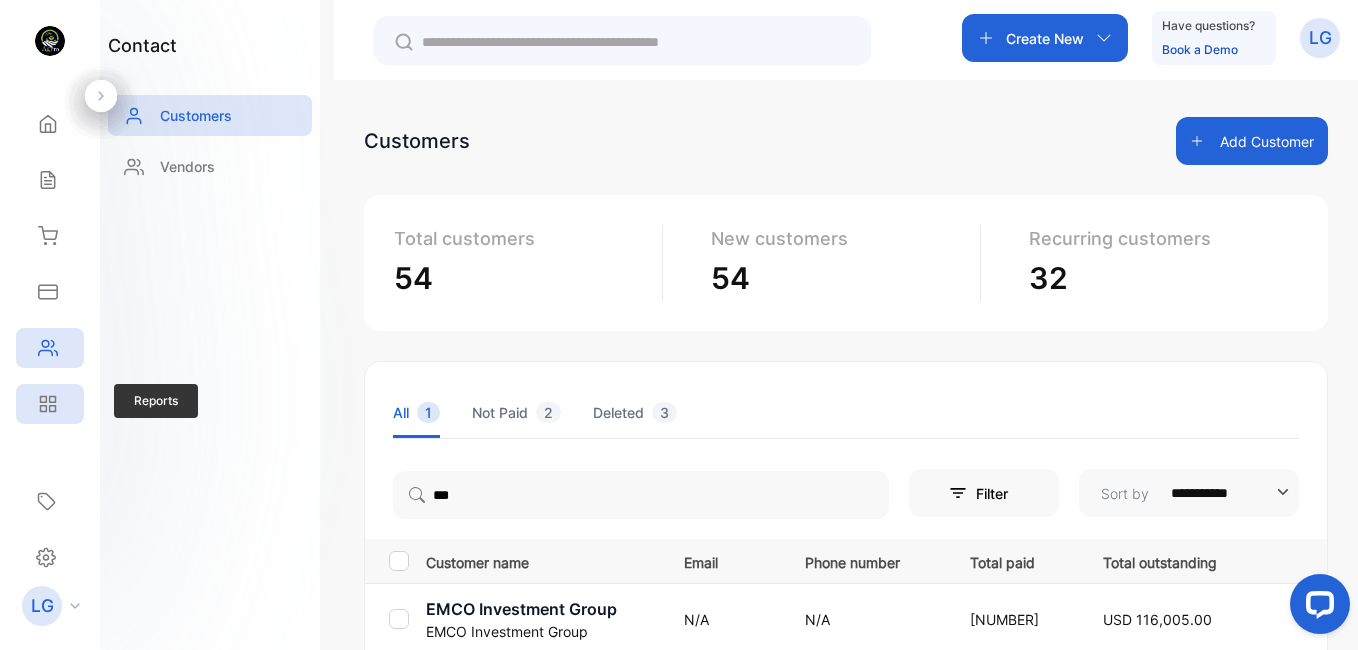 click on "Reports" at bounding box center [50, 404] 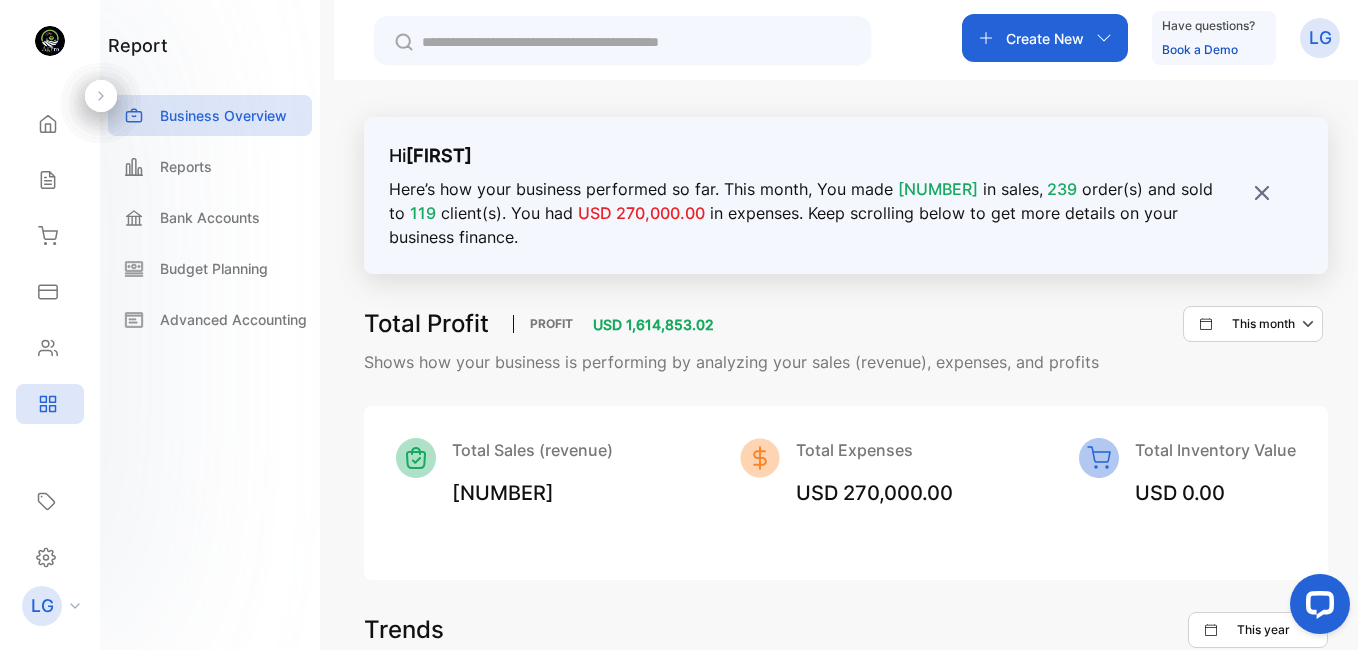 scroll, scrollTop: 569, scrollLeft: 0, axis: vertical 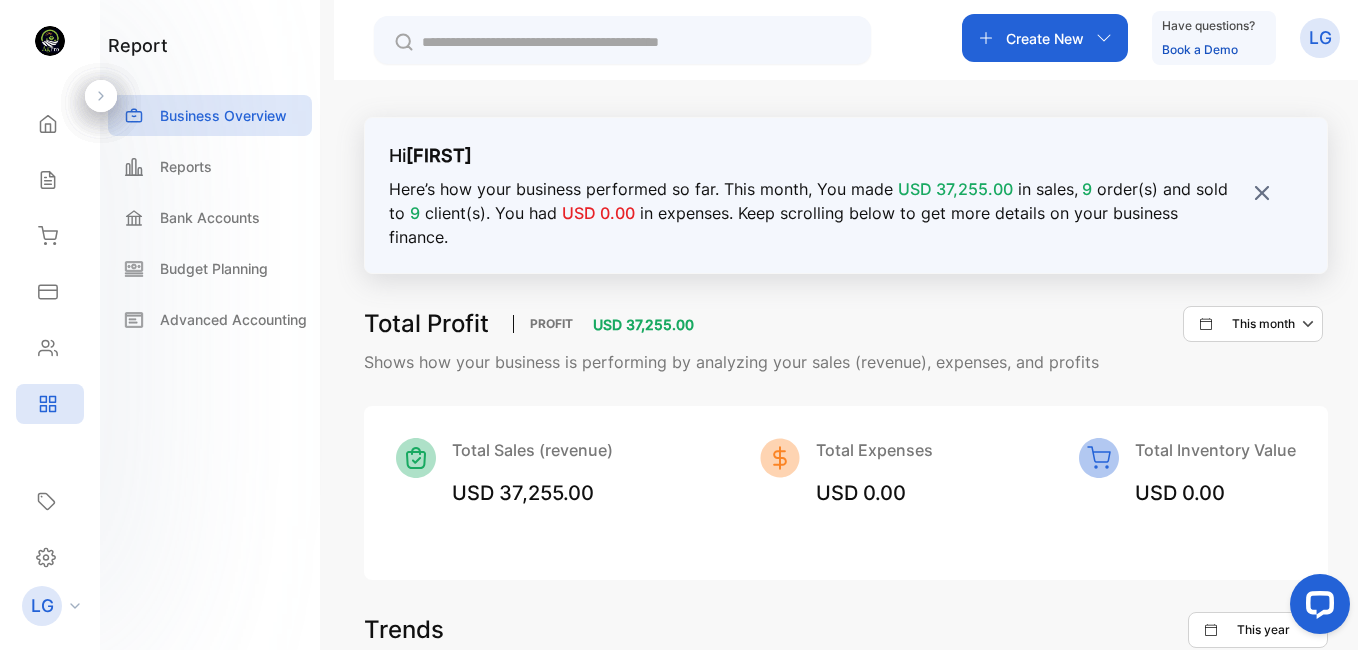 click on "This month" at bounding box center (1263, 324) 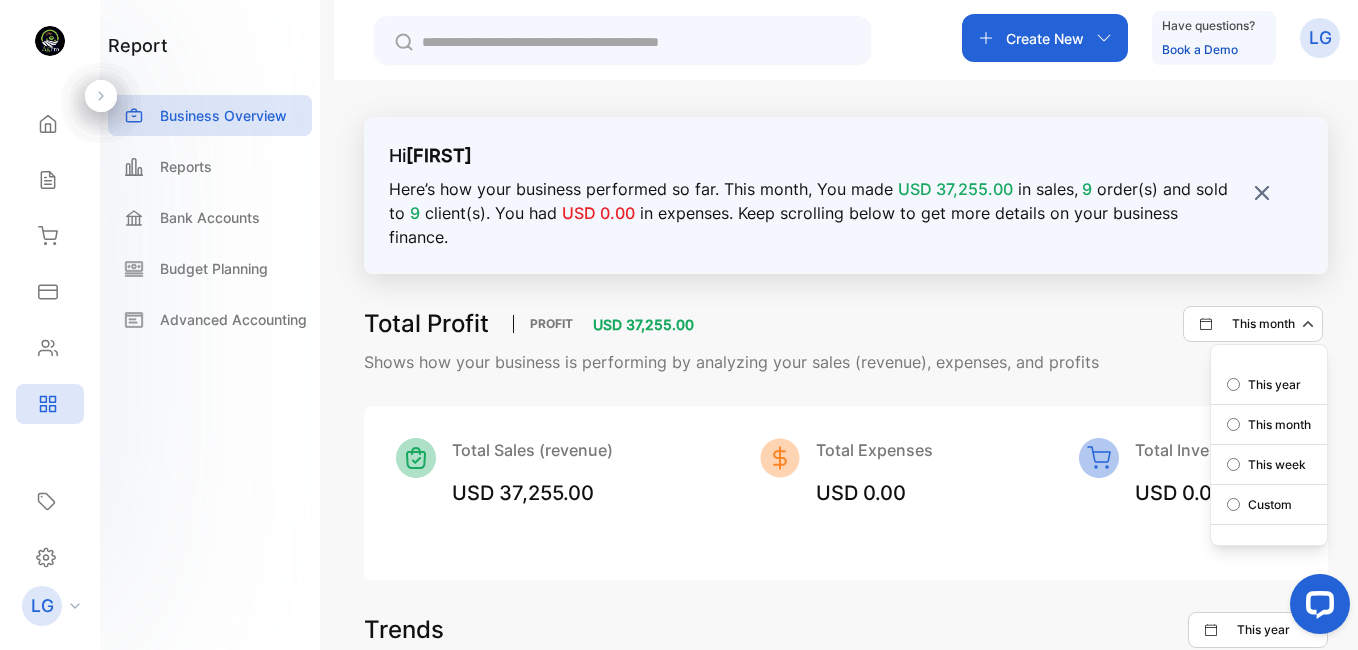 click on "This year" at bounding box center [1274, 385] 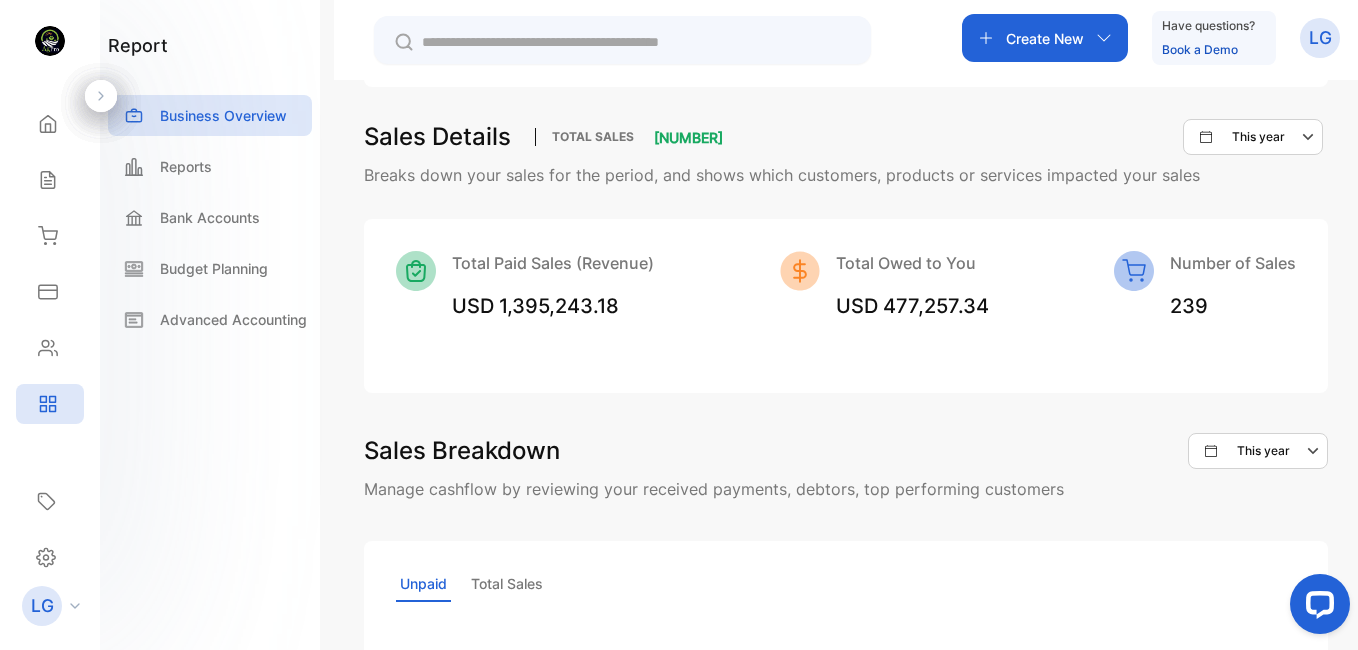 scroll, scrollTop: 1096, scrollLeft: 0, axis: vertical 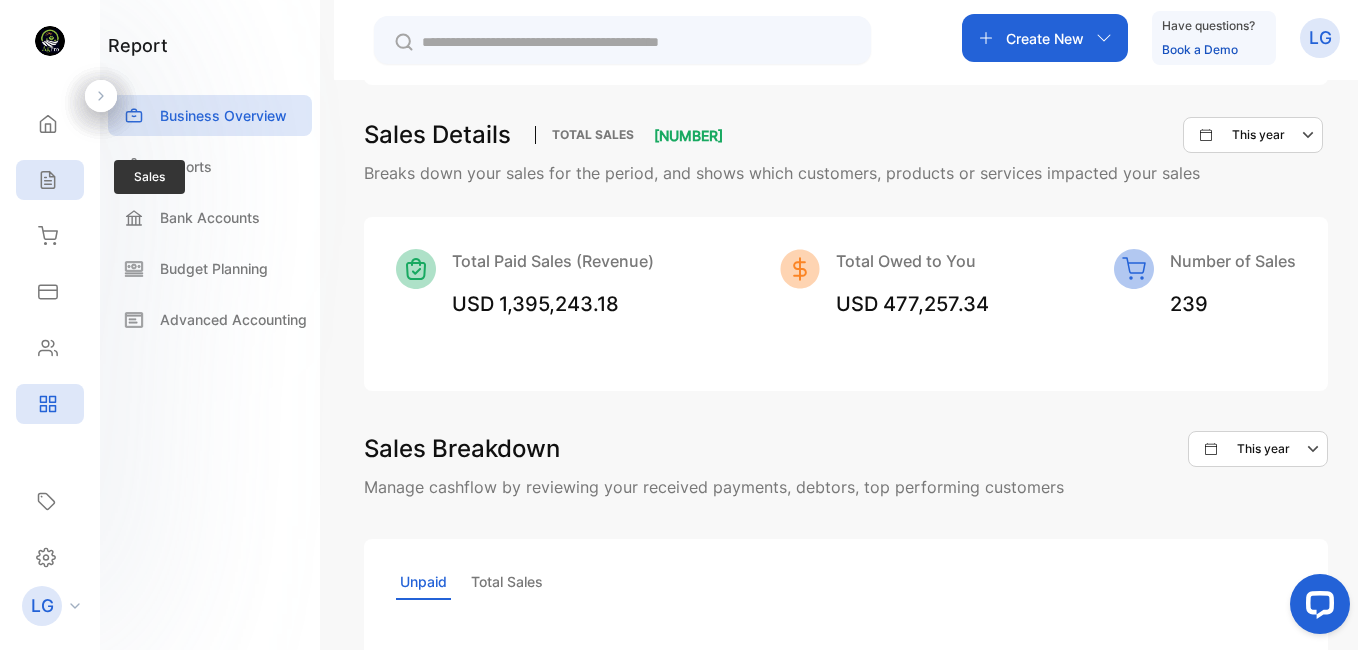 click on "Sales" at bounding box center (50, 180) 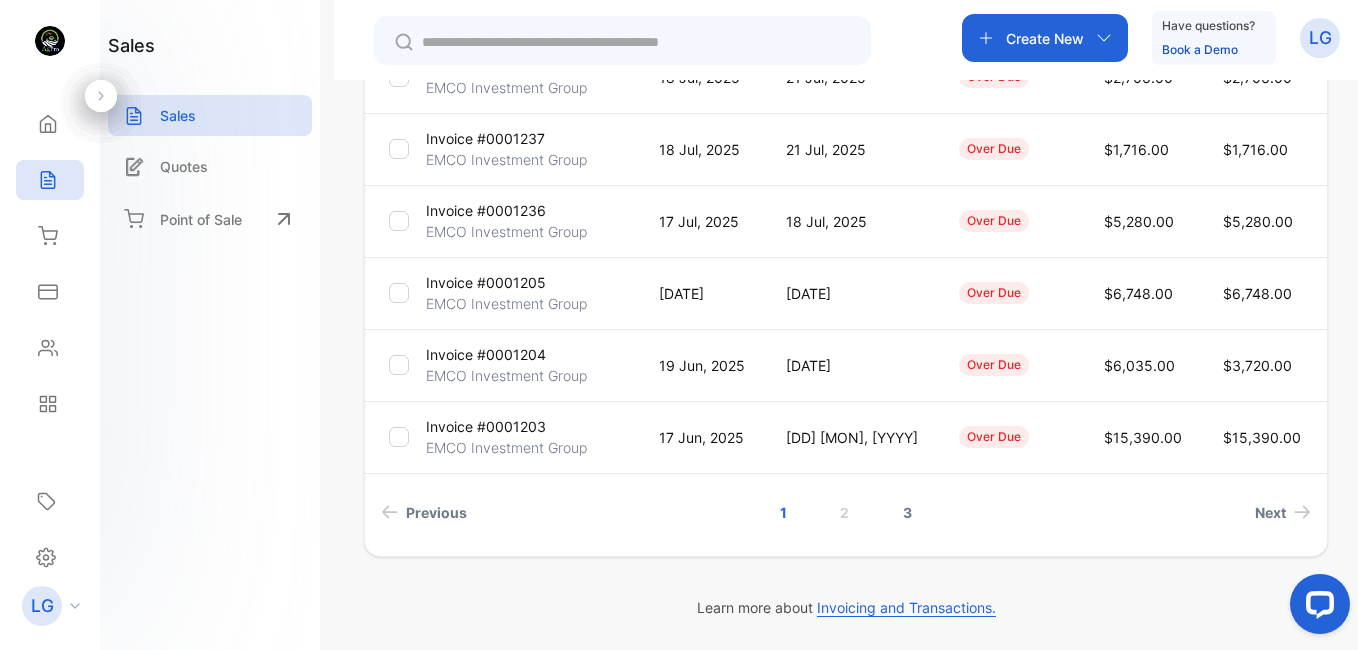 scroll, scrollTop: 0, scrollLeft: 0, axis: both 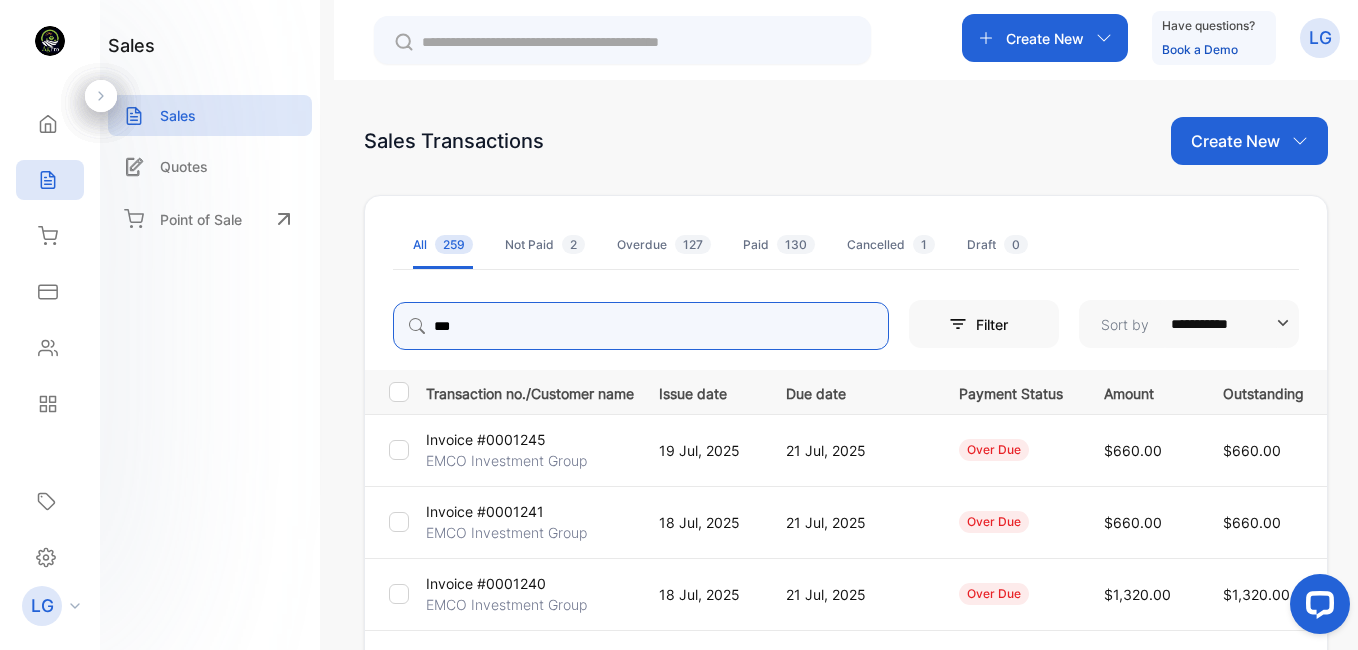 click on "***" at bounding box center [641, 326] 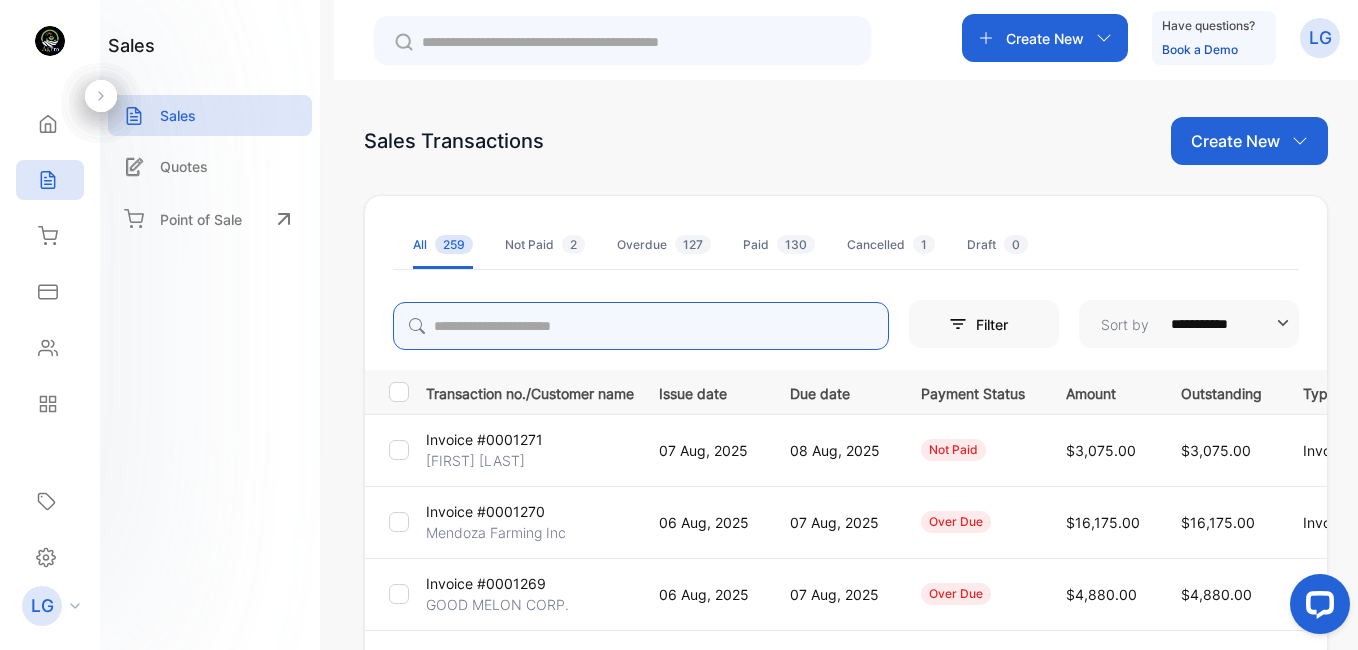 type 